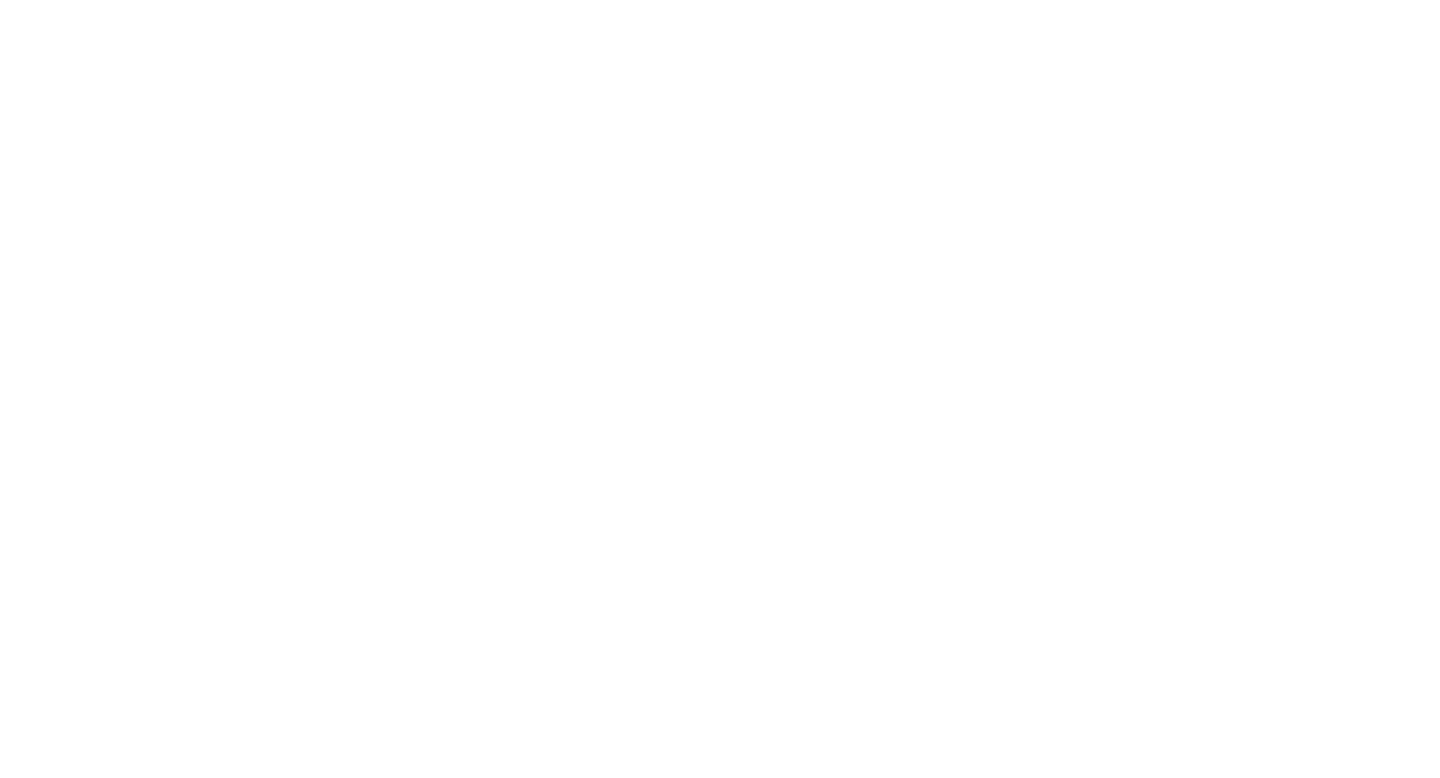 scroll, scrollTop: 0, scrollLeft: 0, axis: both 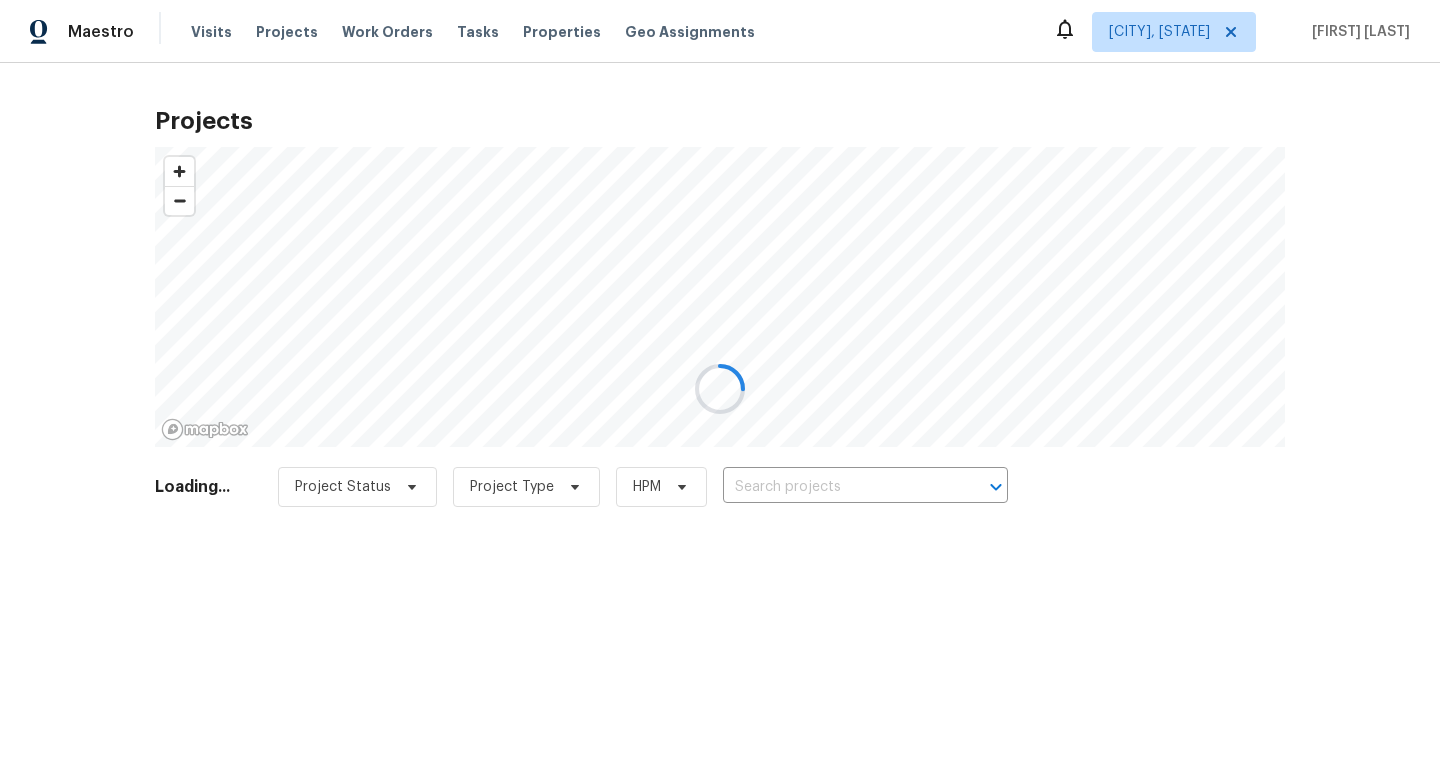 click at bounding box center (720, 389) 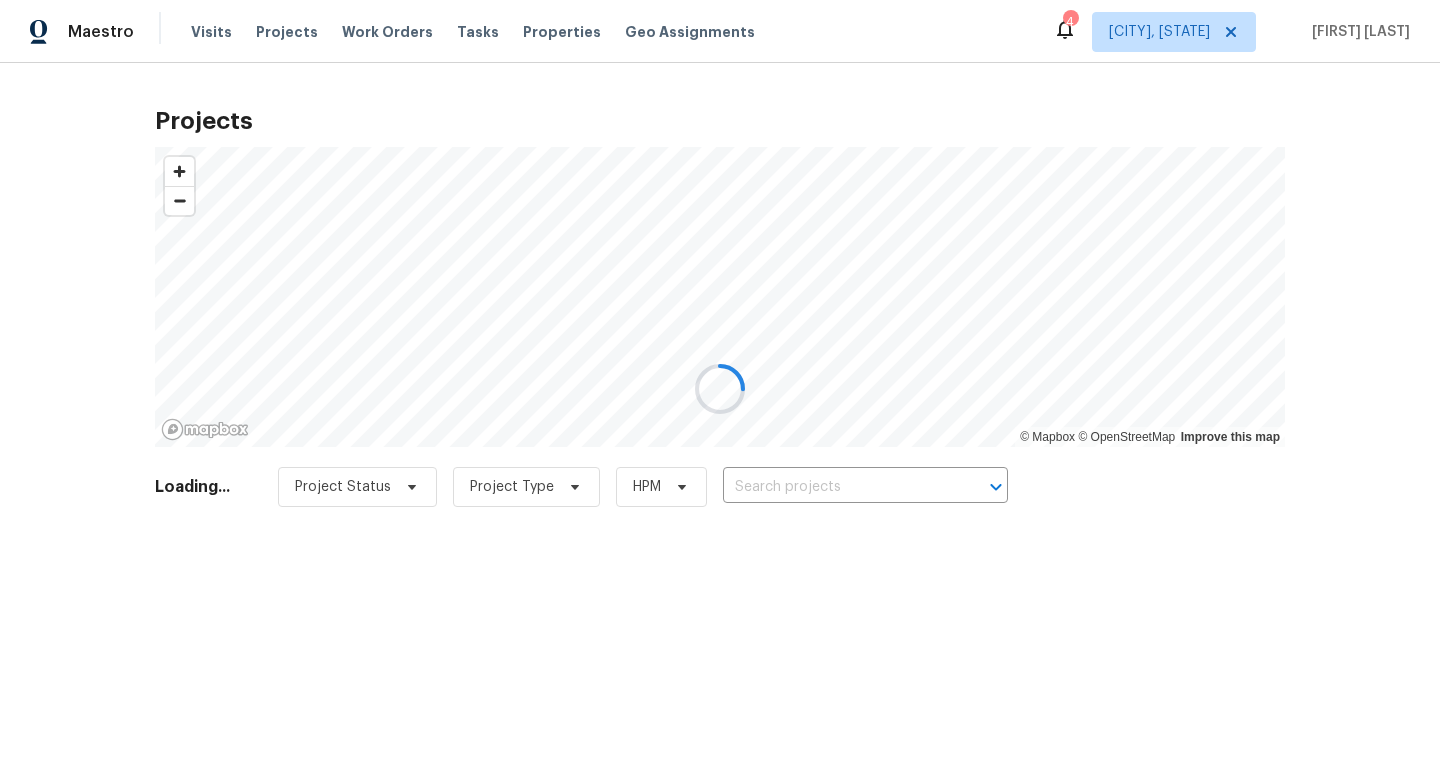 scroll, scrollTop: 0, scrollLeft: 0, axis: both 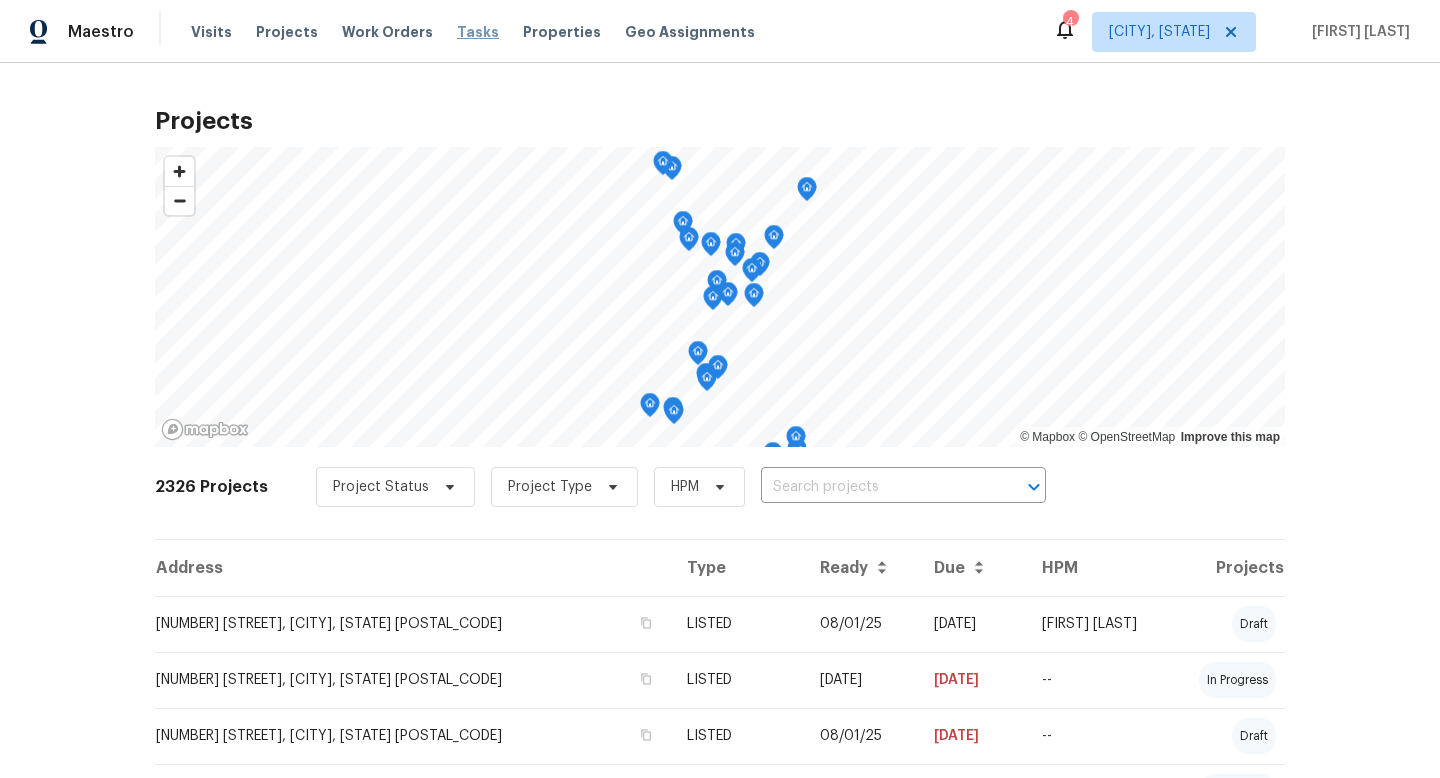 click on "Tasks" at bounding box center [478, 32] 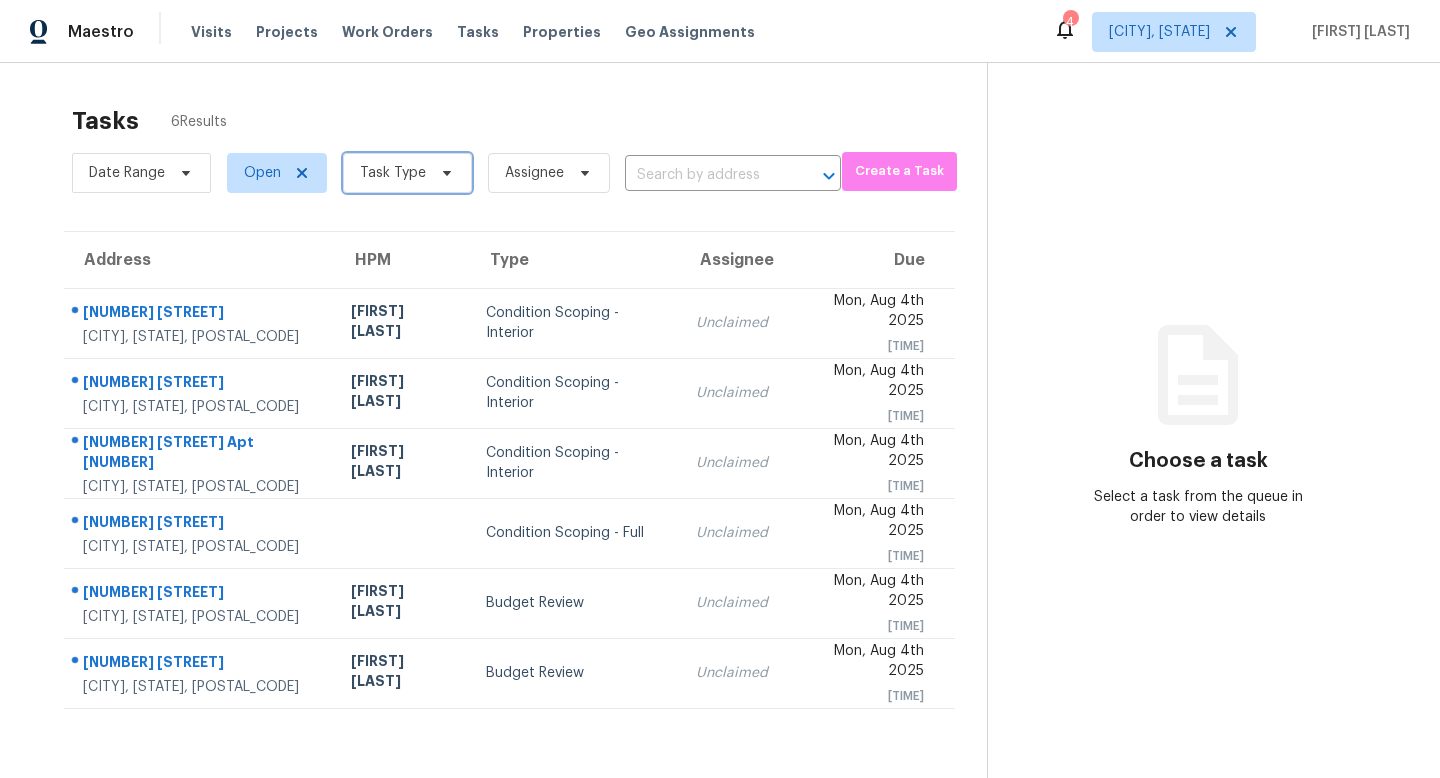 click 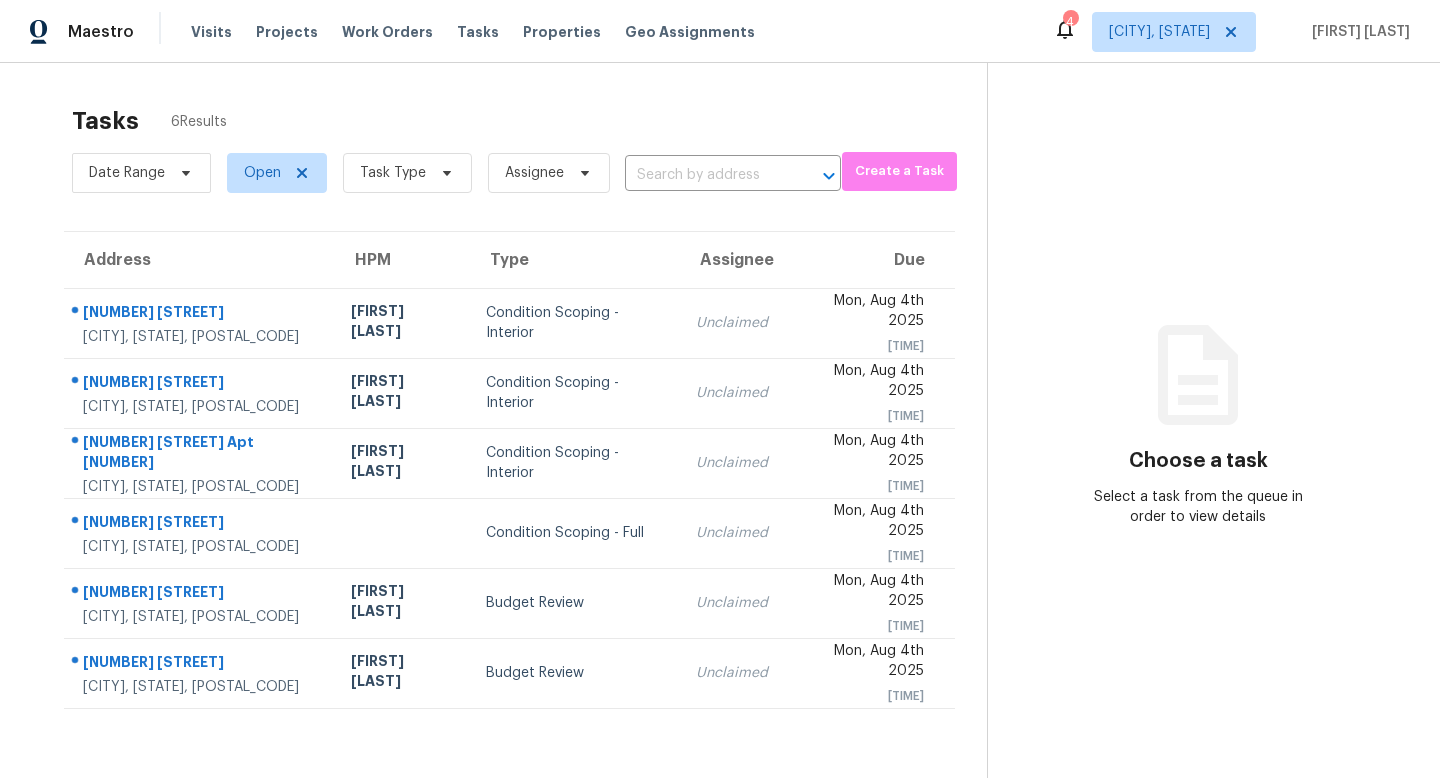 click on "Tasks 6  Results" at bounding box center (529, 121) 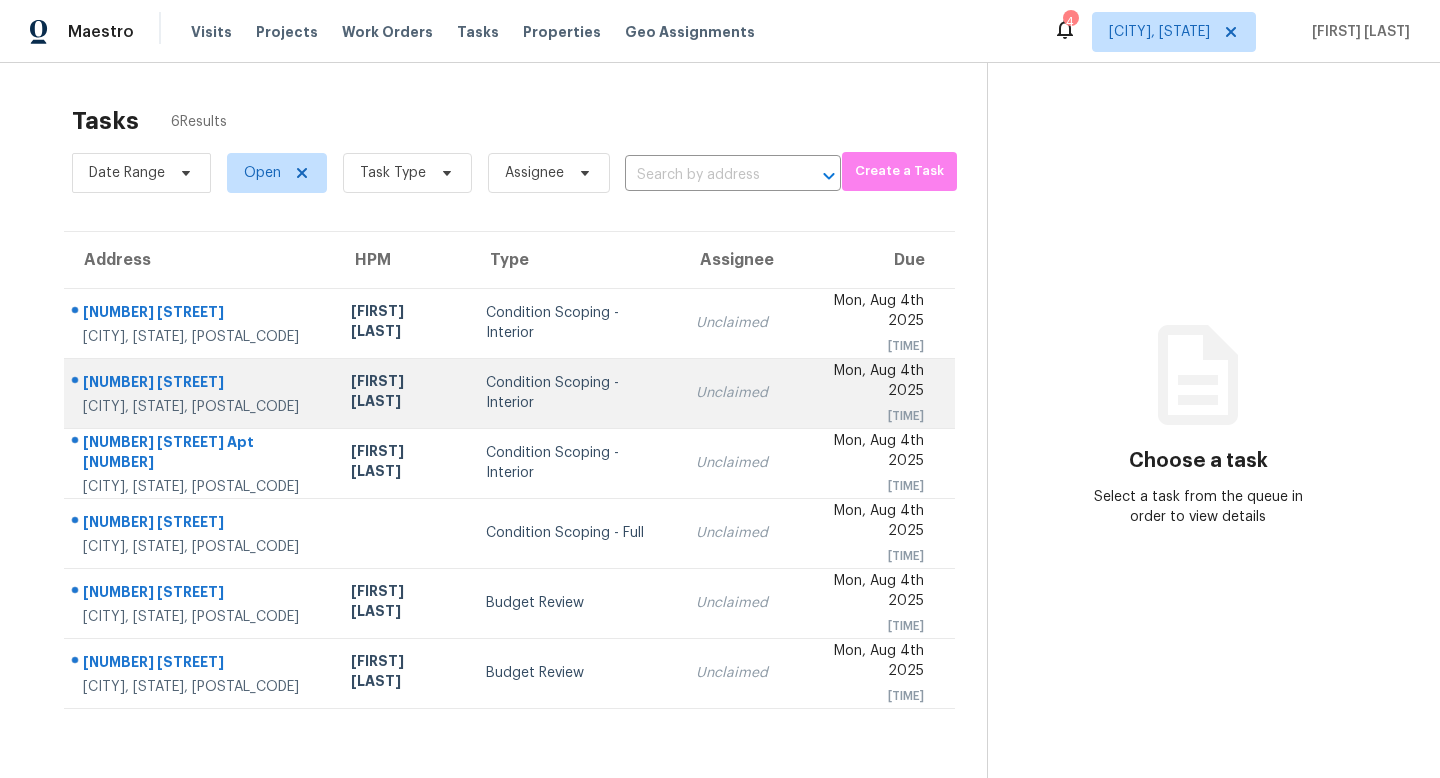 scroll, scrollTop: 63, scrollLeft: 0, axis: vertical 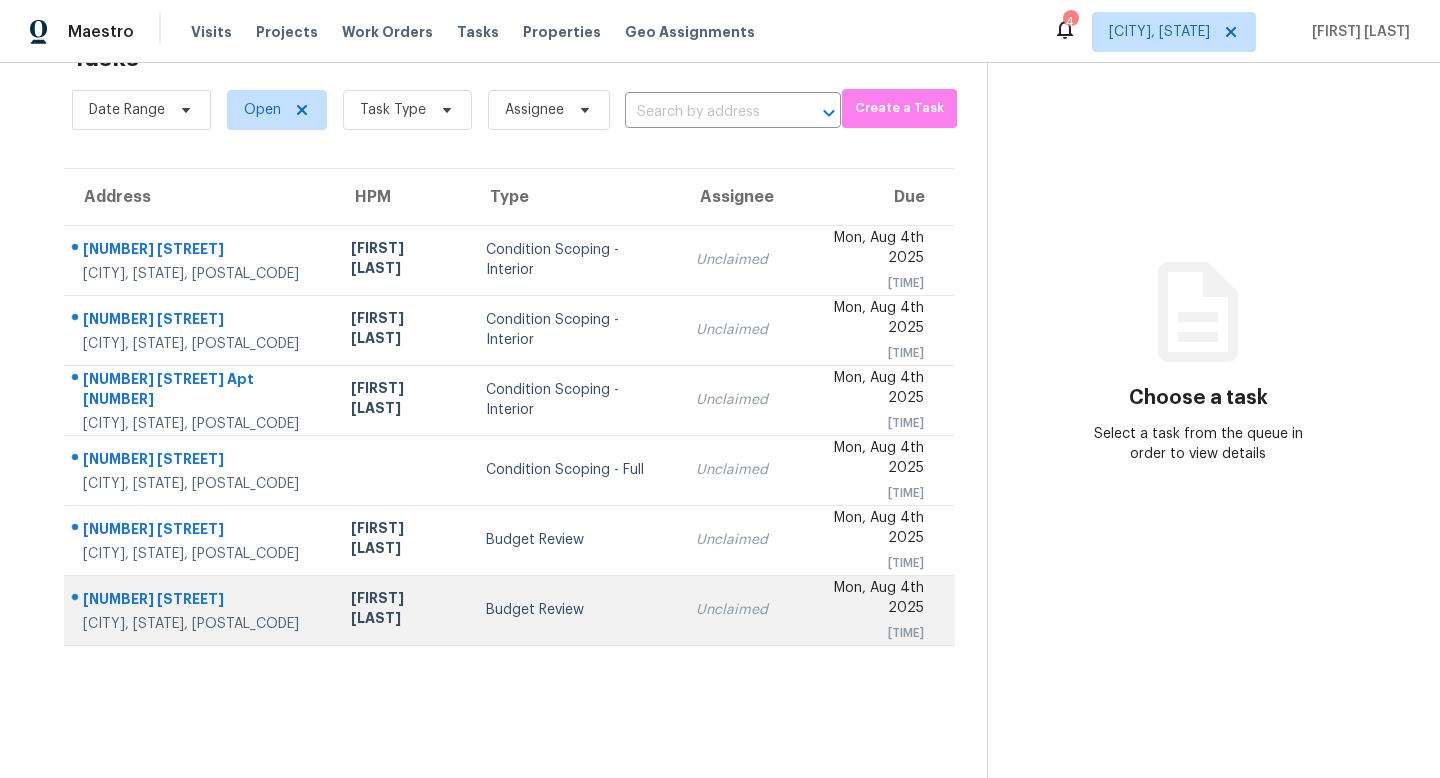 click on "[NUMBER] [STREET]" at bounding box center (201, 601) 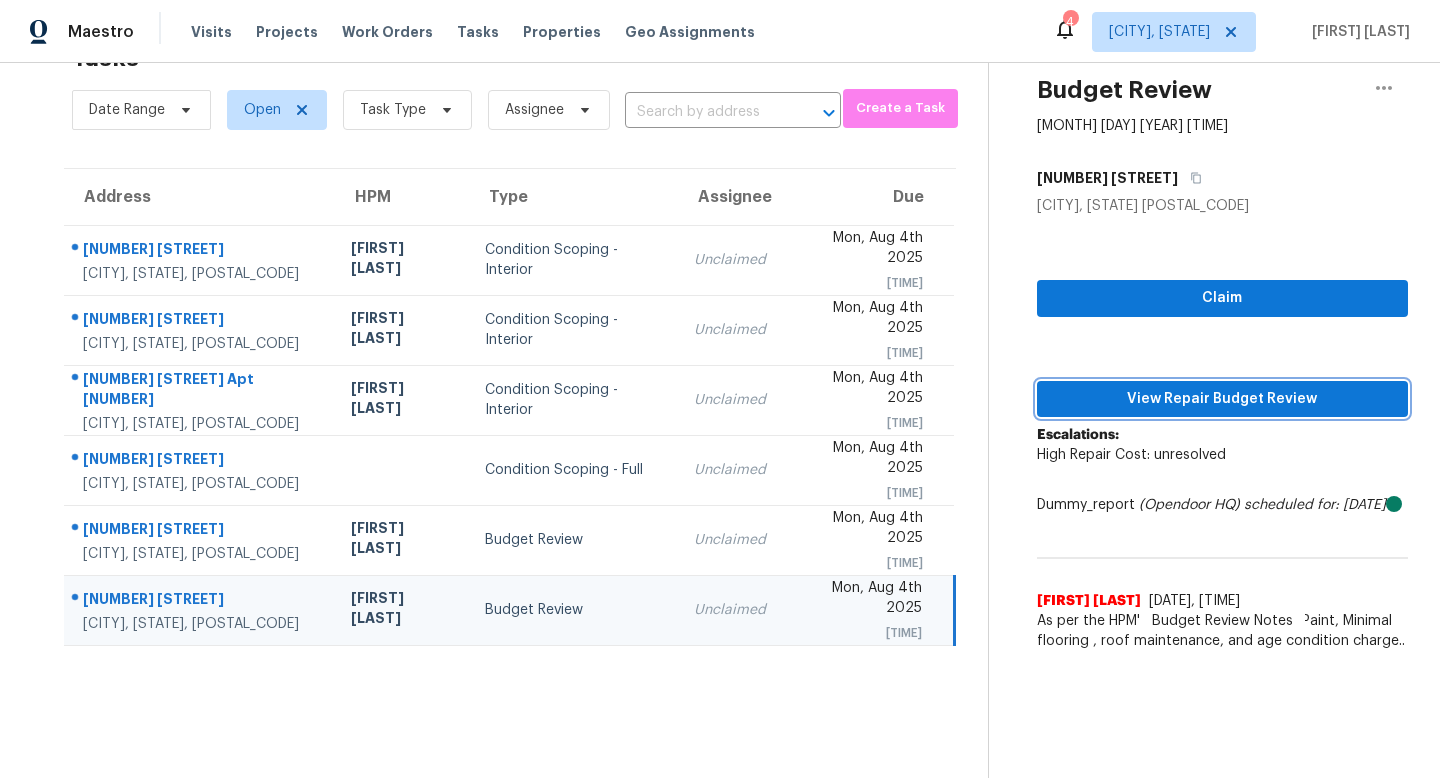 click on "View Repair Budget Review" at bounding box center (1222, 399) 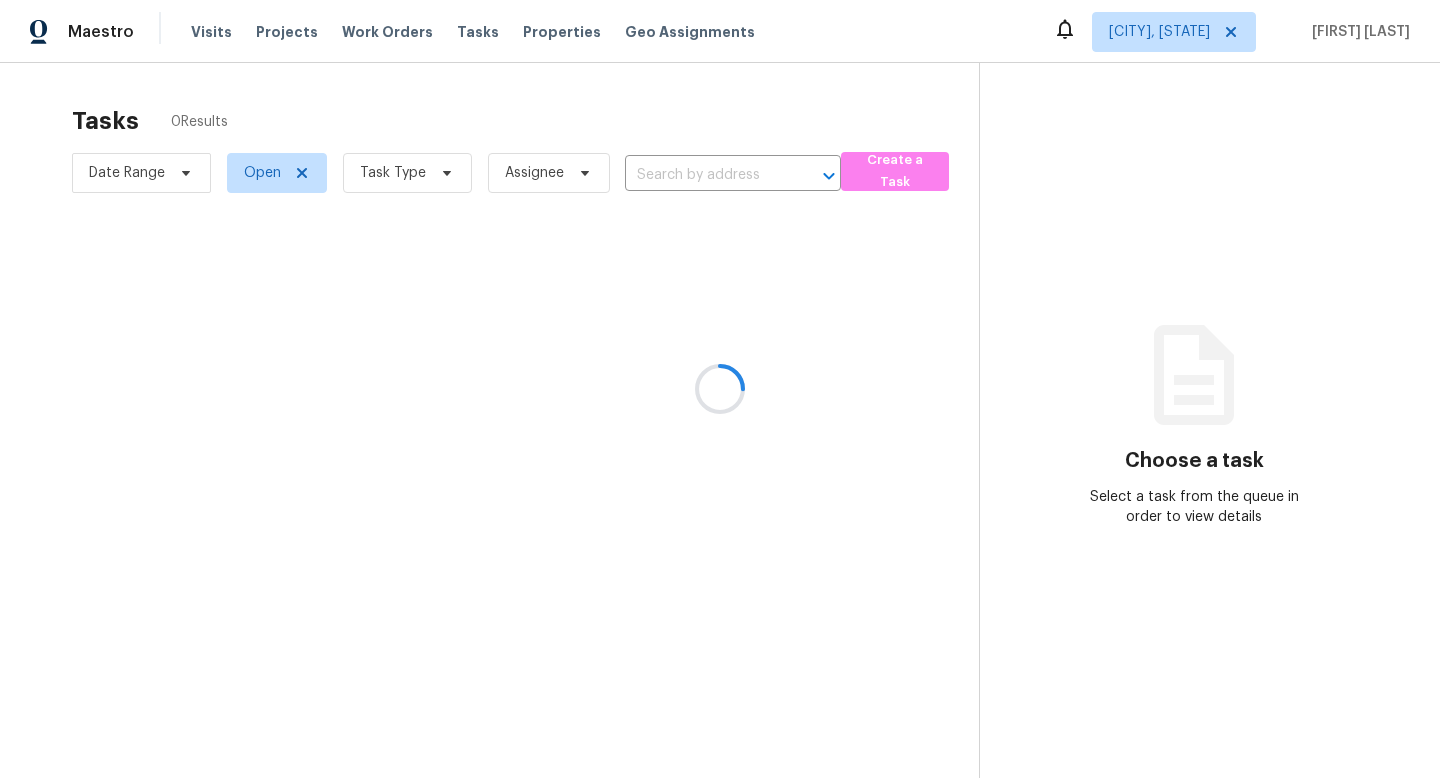 scroll, scrollTop: 0, scrollLeft: 0, axis: both 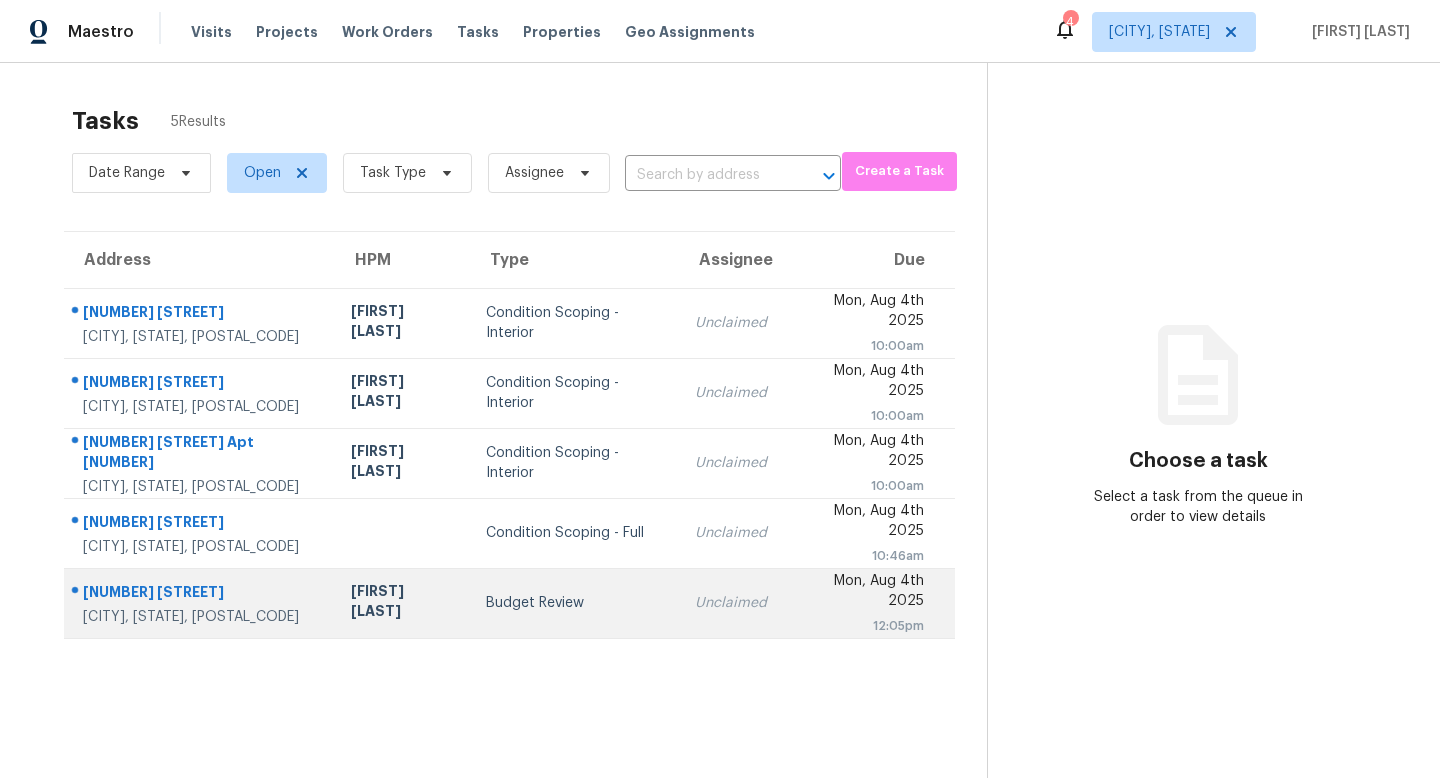 click on "[NUMBER] [STREET]" at bounding box center [201, 594] 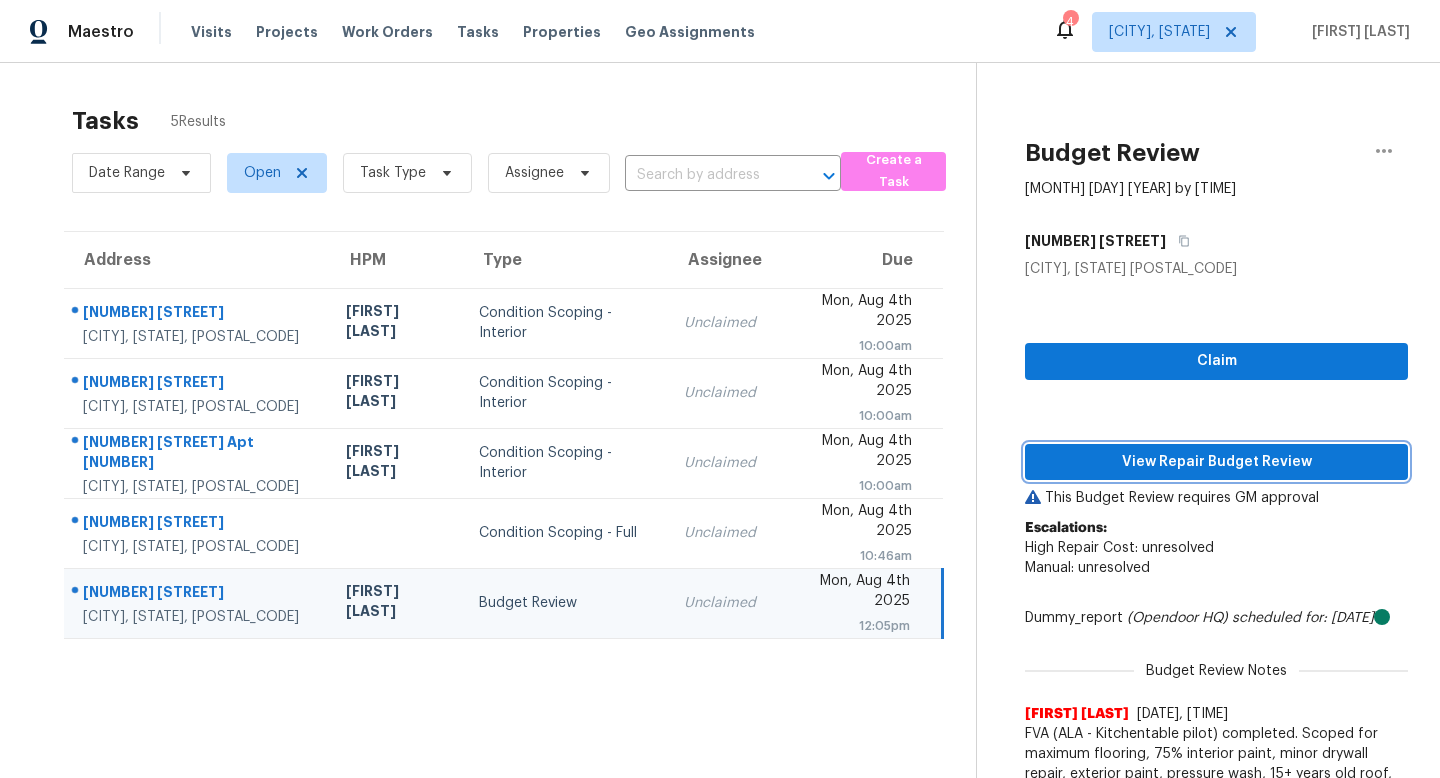 click on "View Repair Budget Review" at bounding box center (1216, 462) 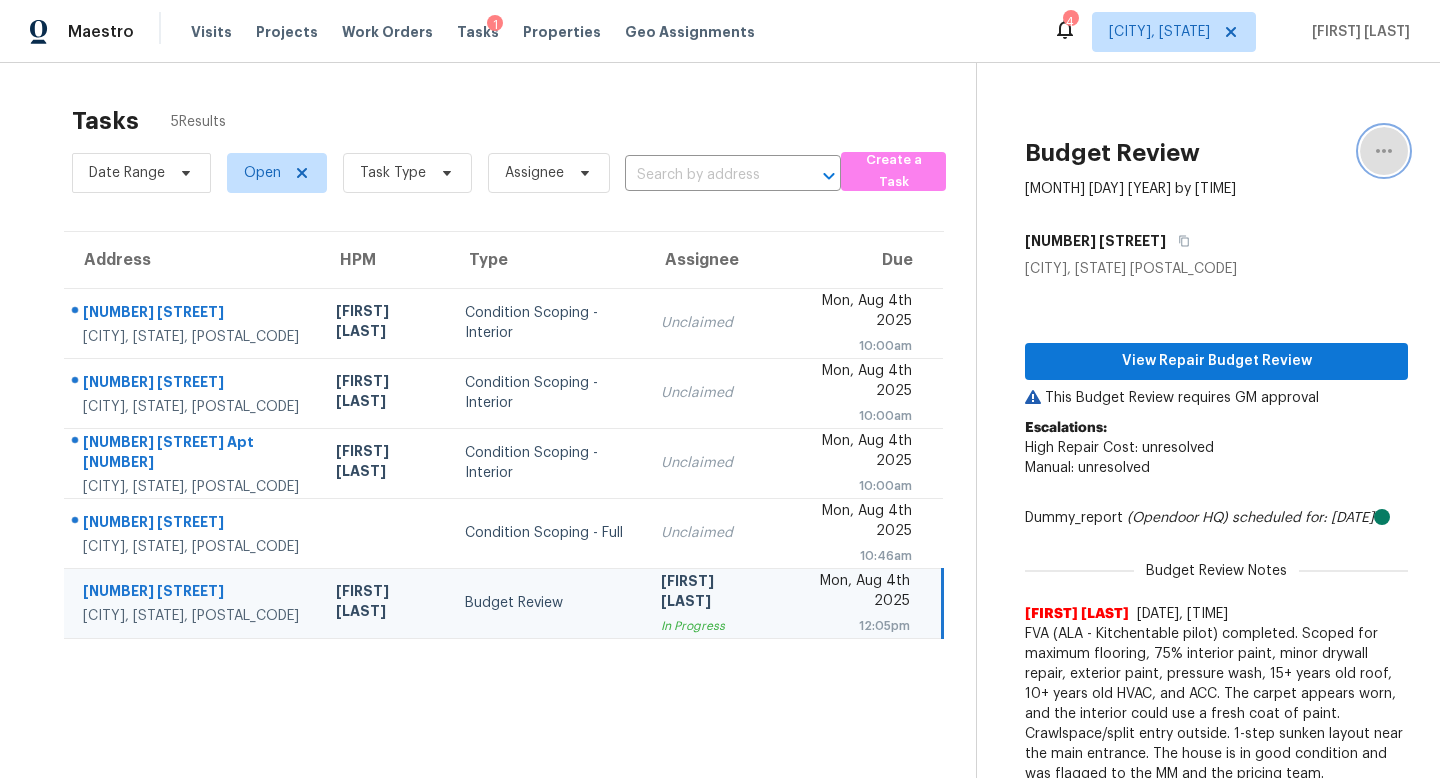 click 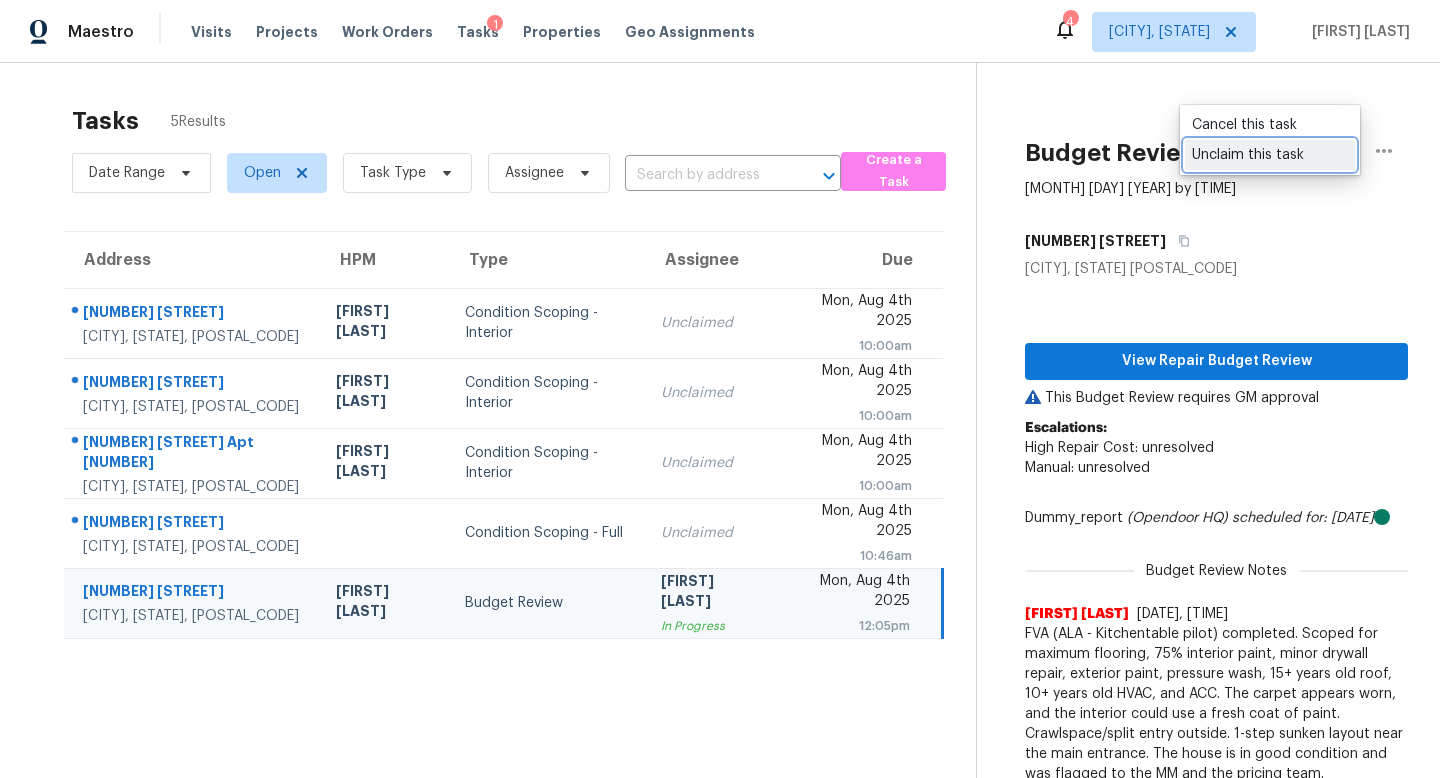 click on "Unclaim this task" at bounding box center [1270, 155] 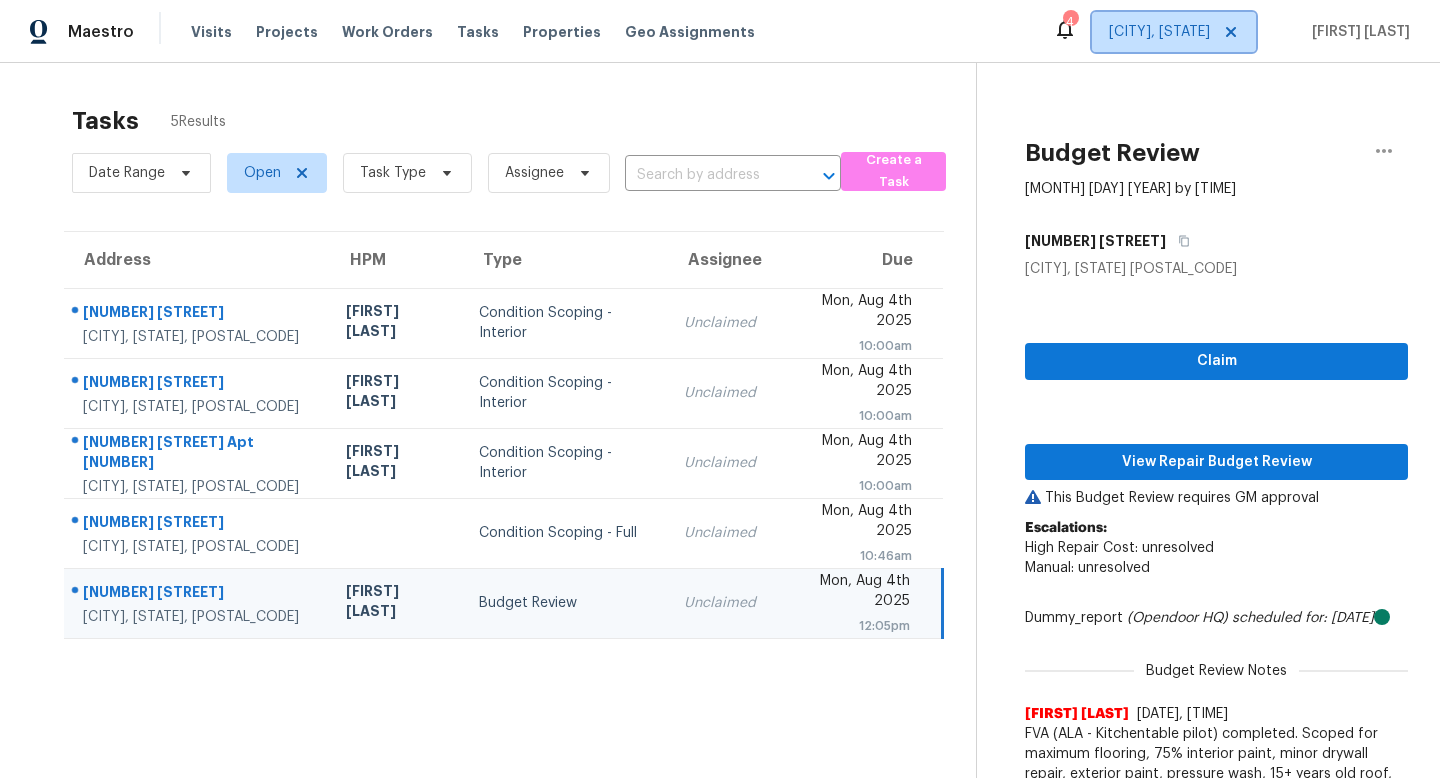 click on "[CITY], [STATE]" at bounding box center (1159, 32) 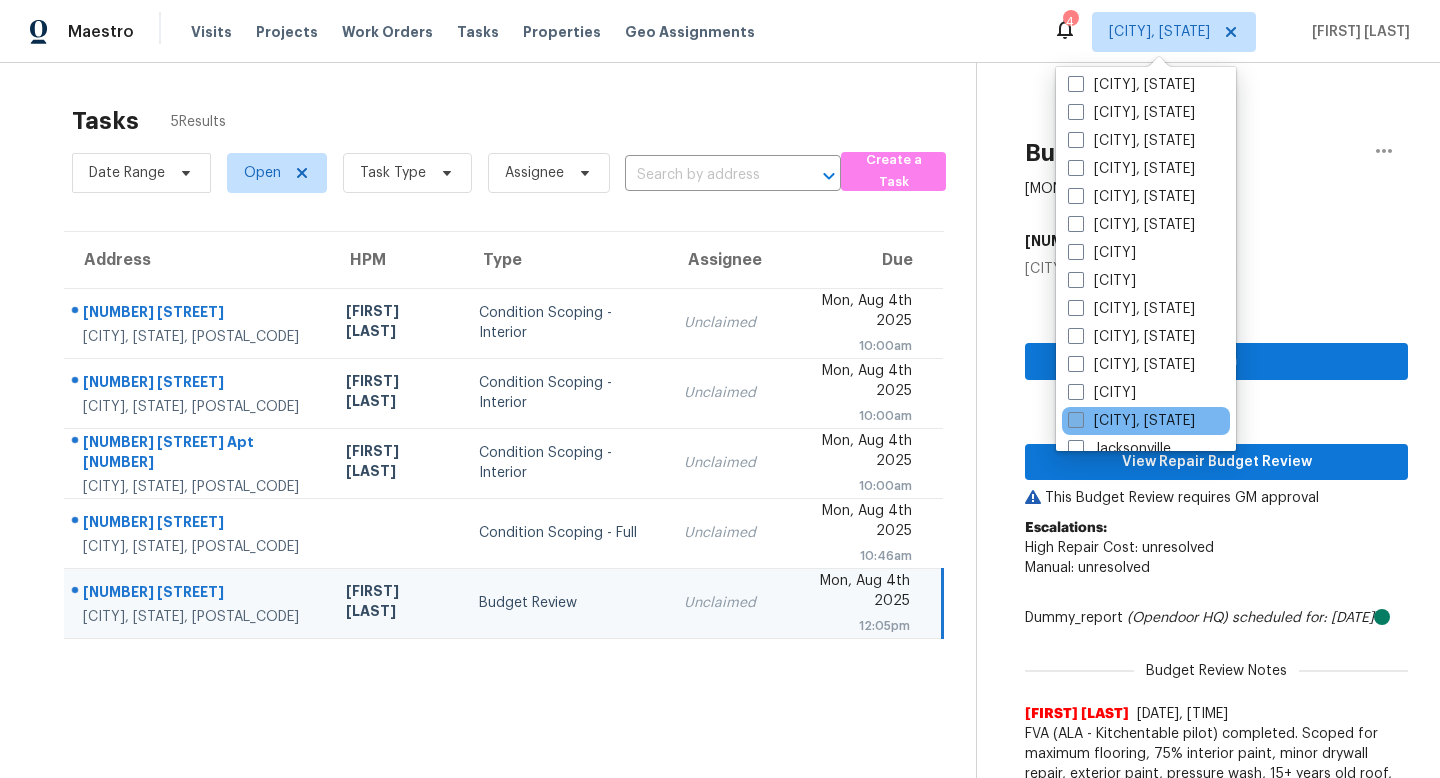 scroll, scrollTop: 349, scrollLeft: 0, axis: vertical 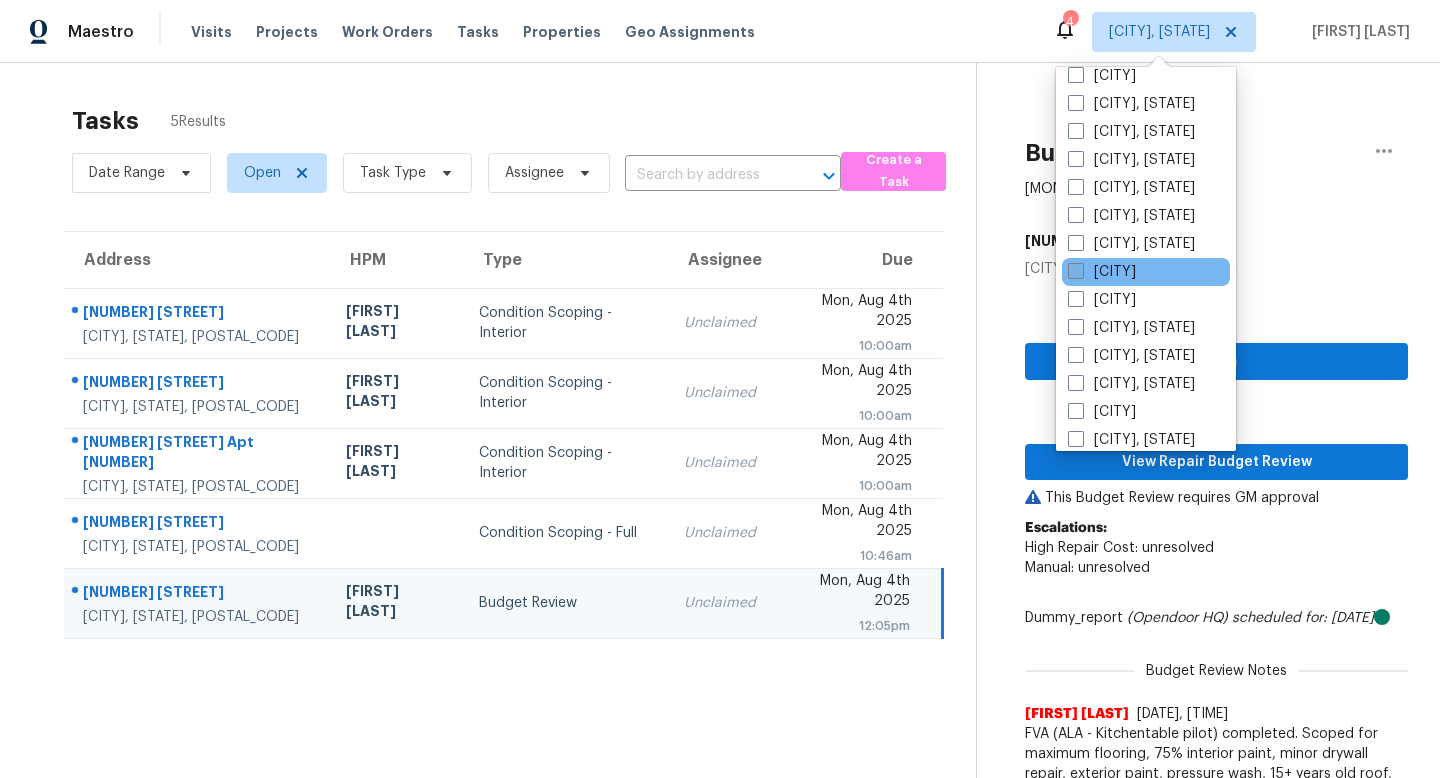 click at bounding box center (1076, 271) 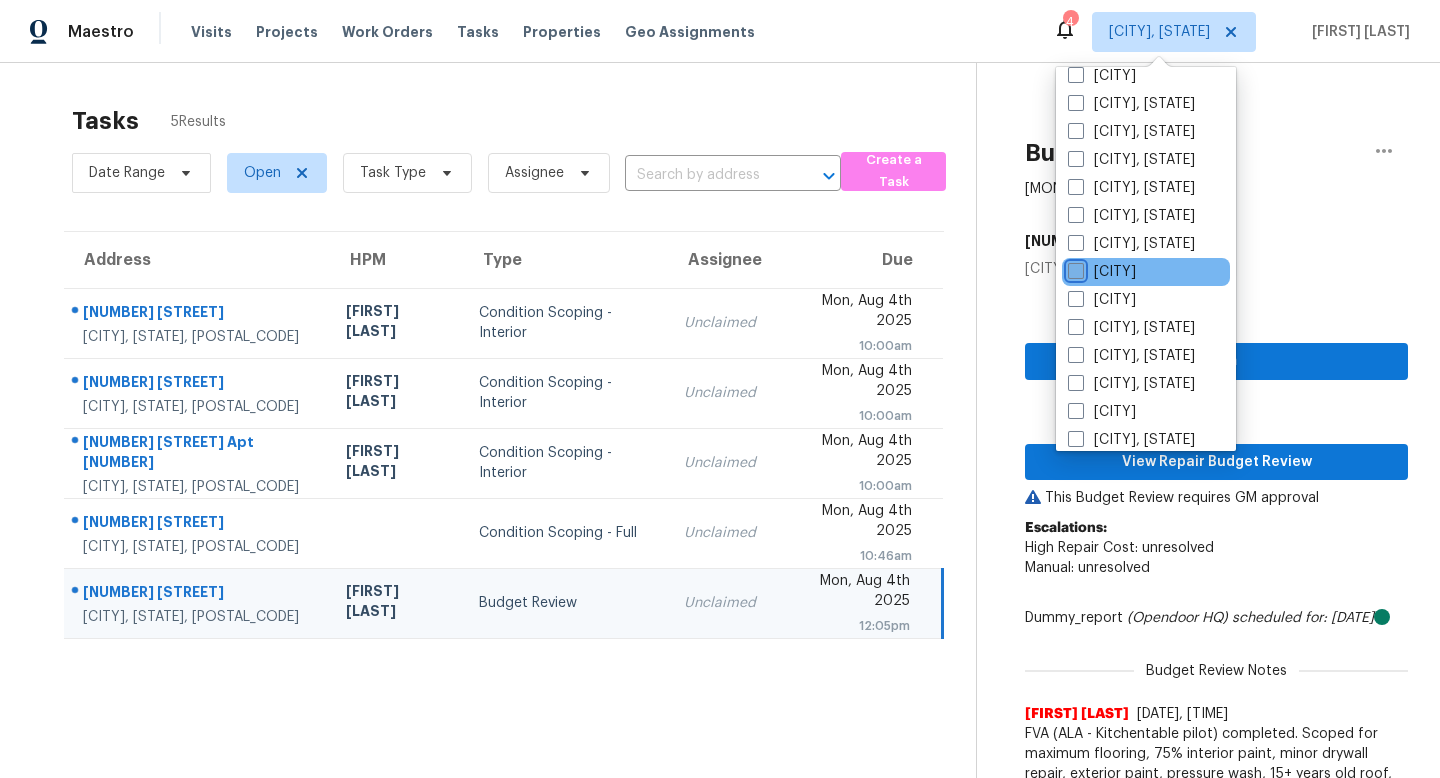 click on "[CITY]" at bounding box center [1074, 268] 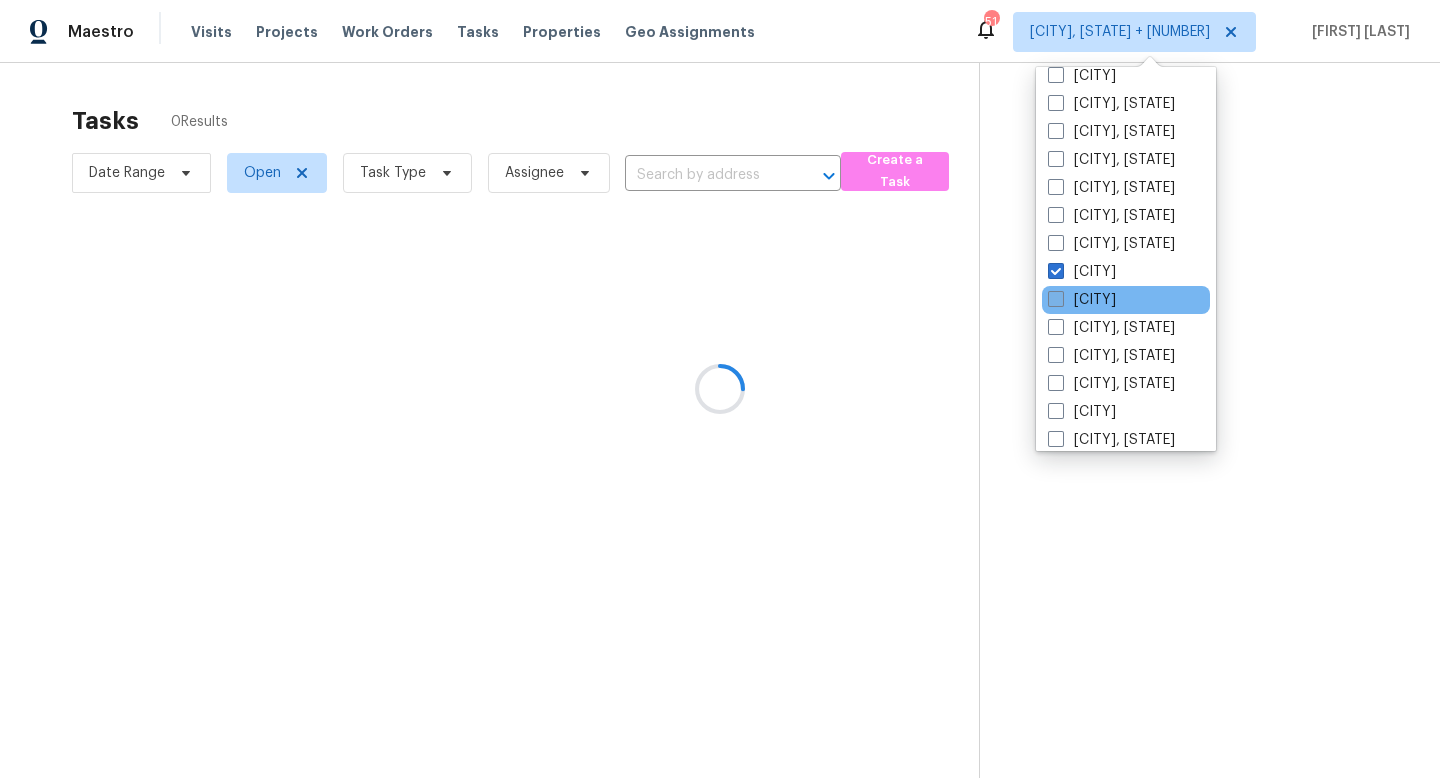 click on "[CITY]" at bounding box center [1082, 272] 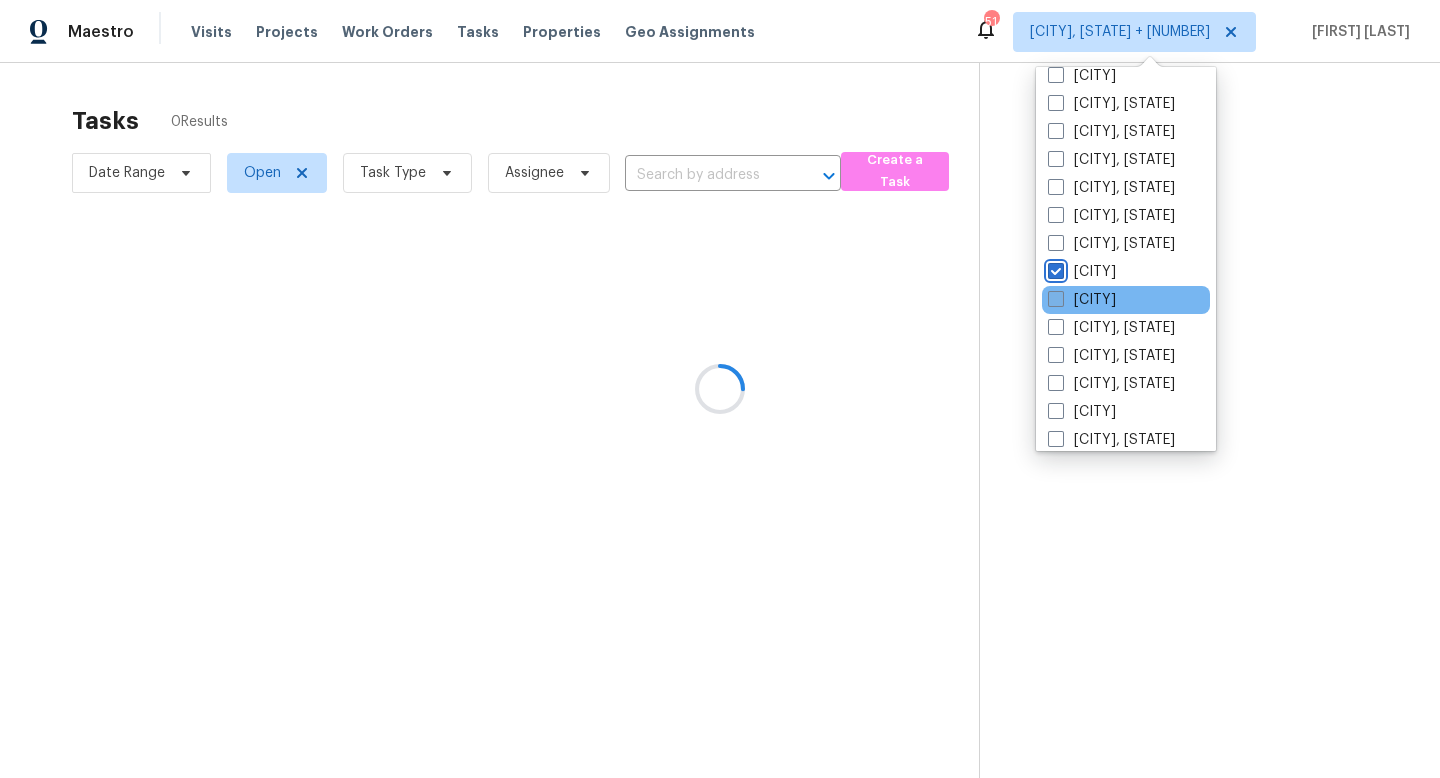 click on "[CITY]" at bounding box center [1054, 268] 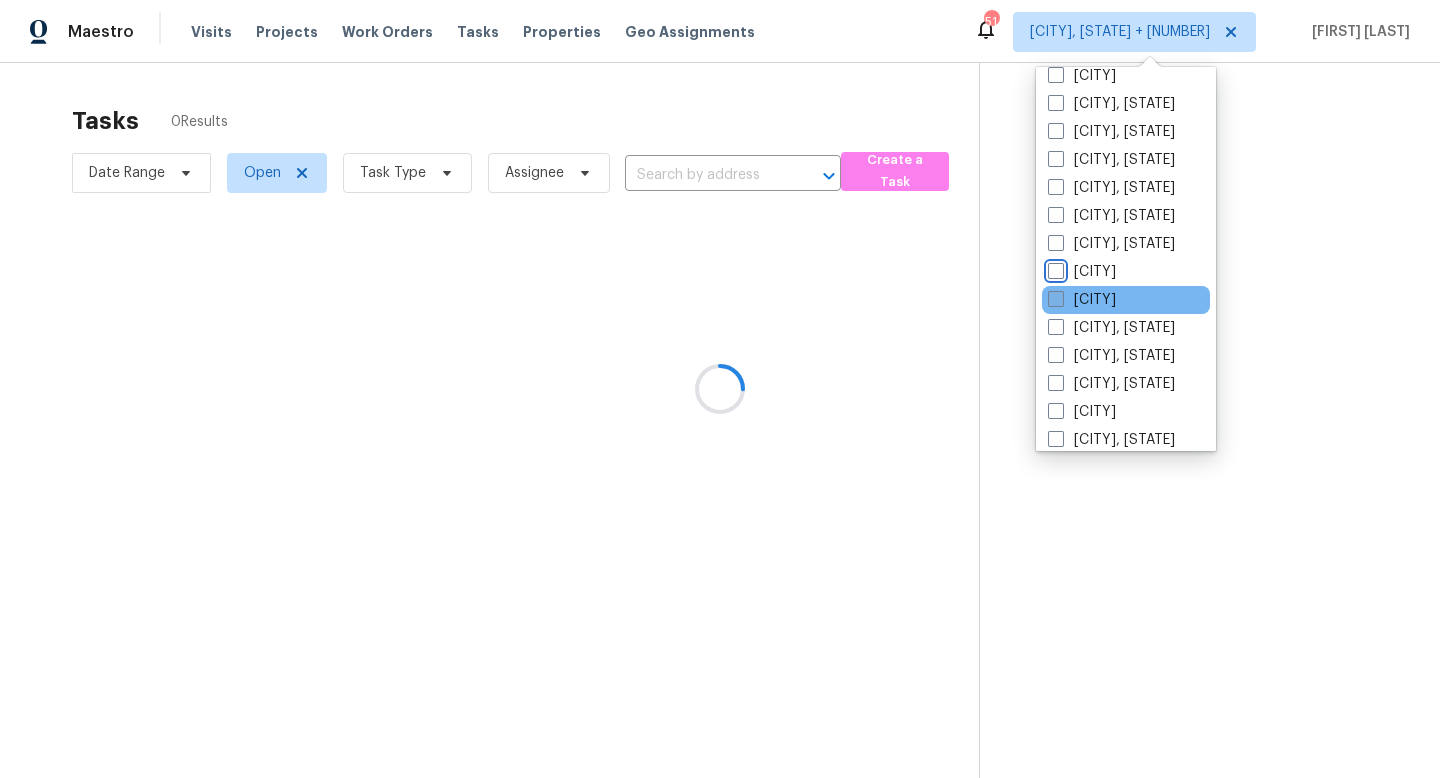 checkbox on "false" 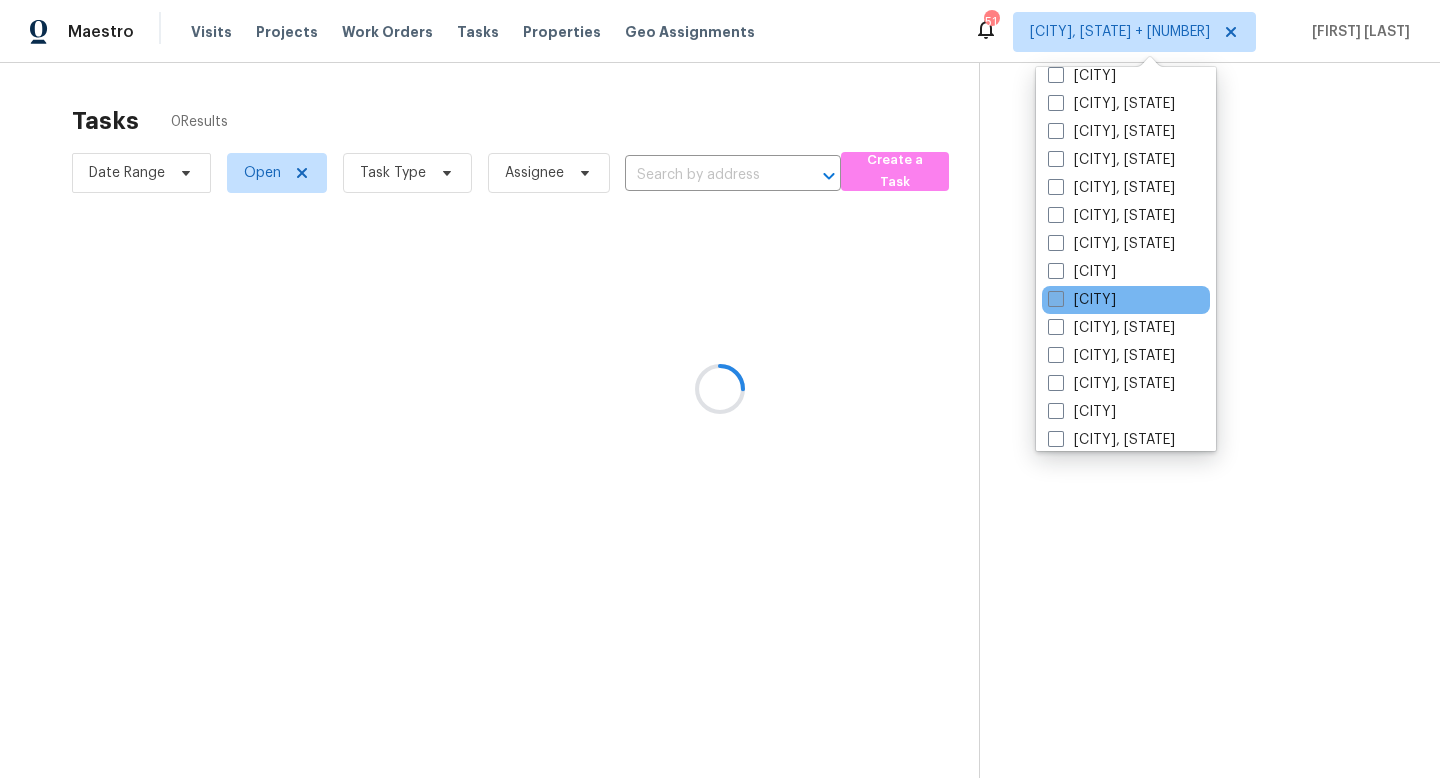 click at bounding box center (1056, 299) 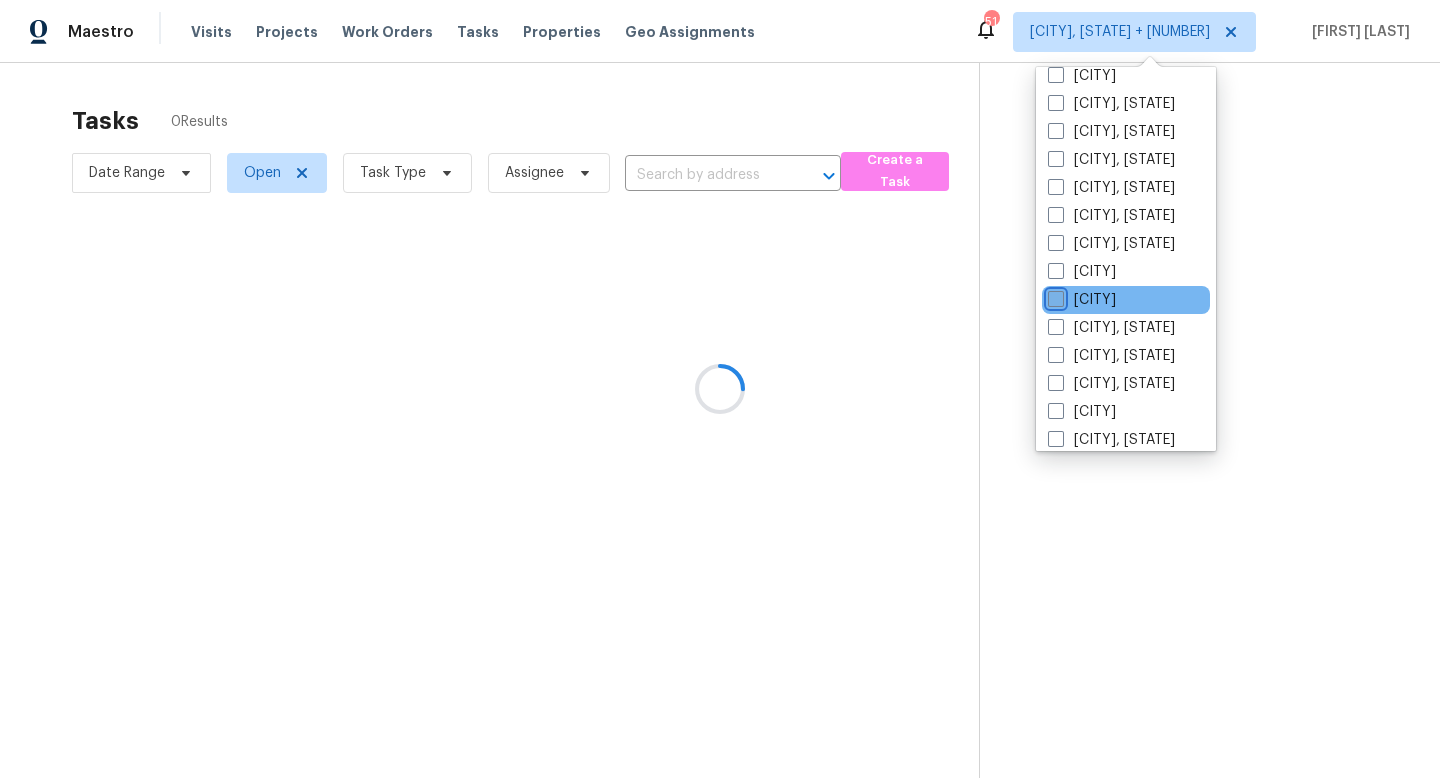 click on "[CITY]" at bounding box center (1054, 296) 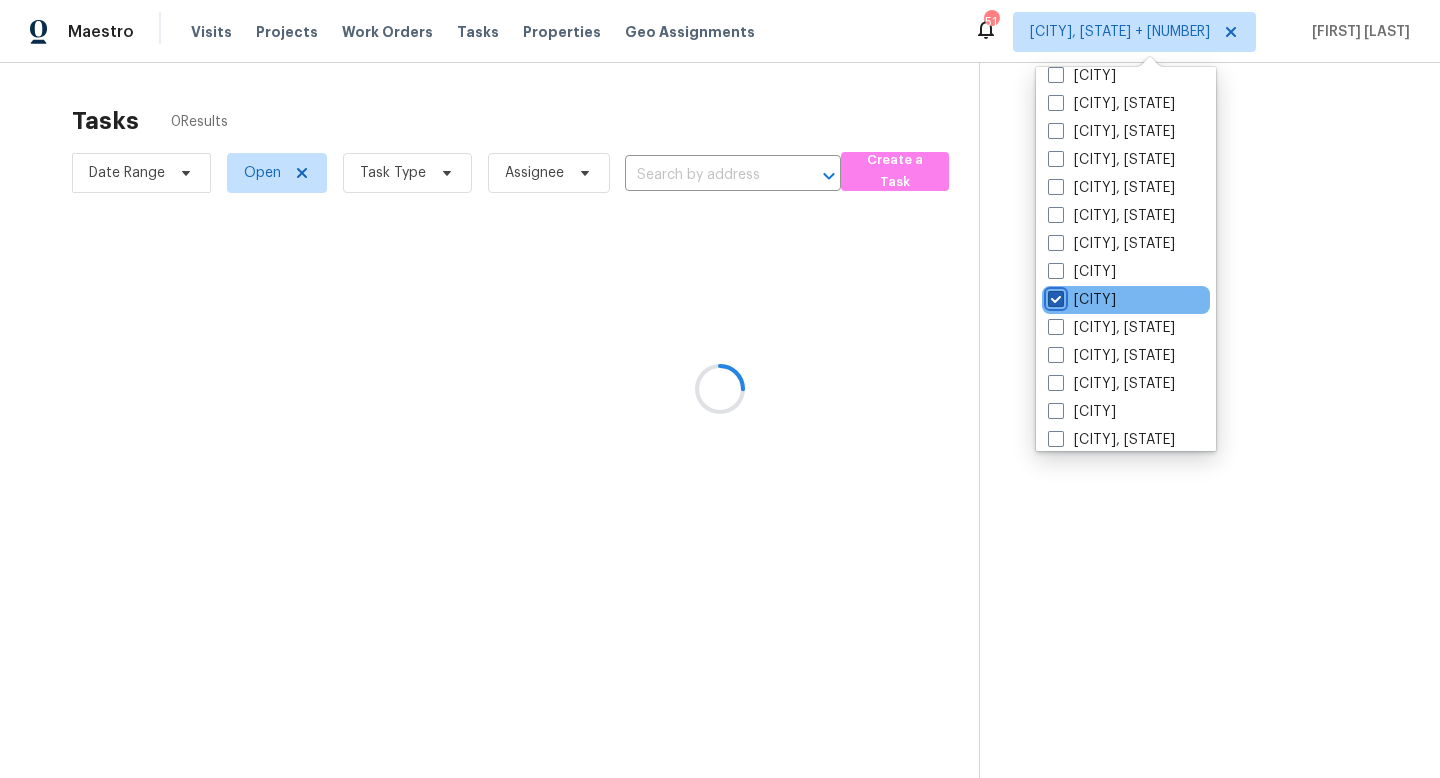 checkbox on "true" 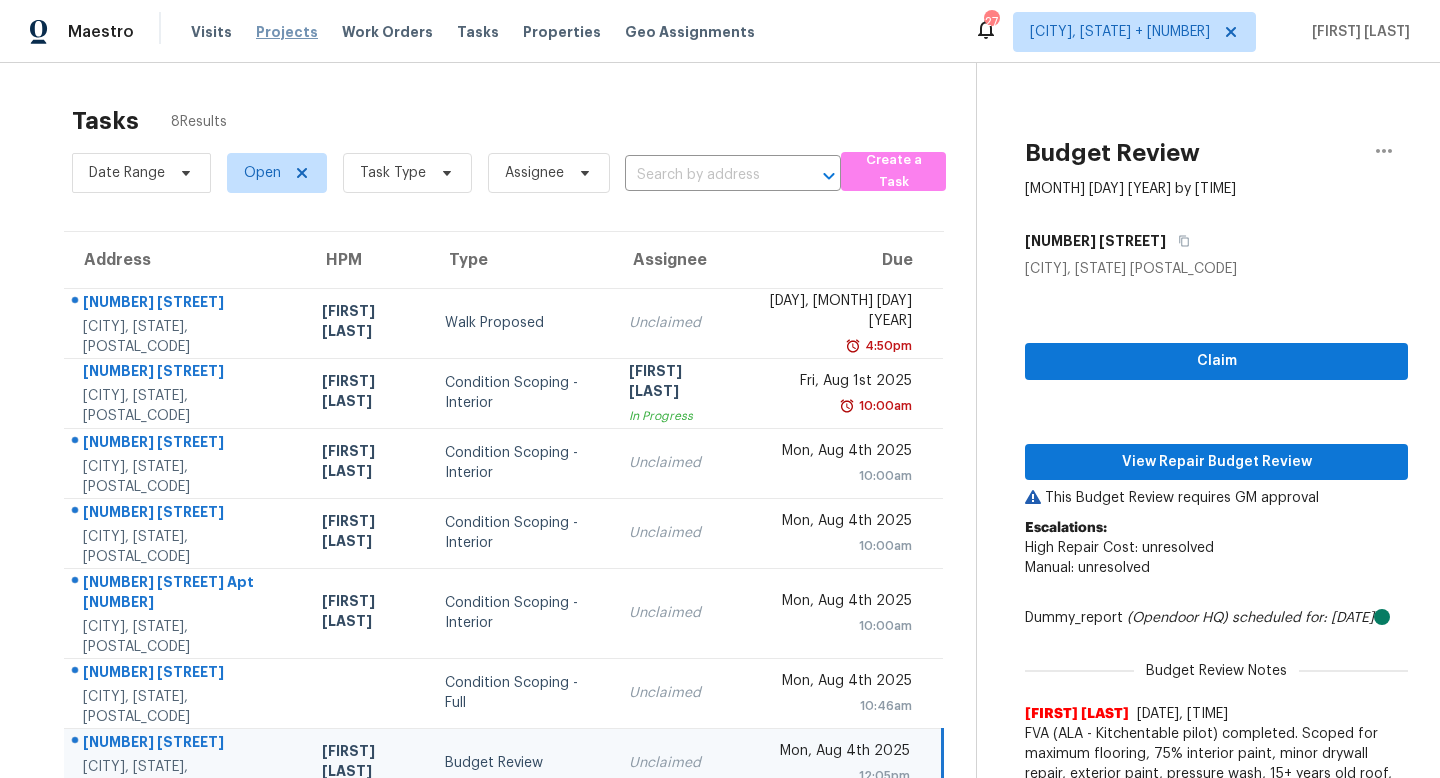 click on "Projects" at bounding box center [287, 32] 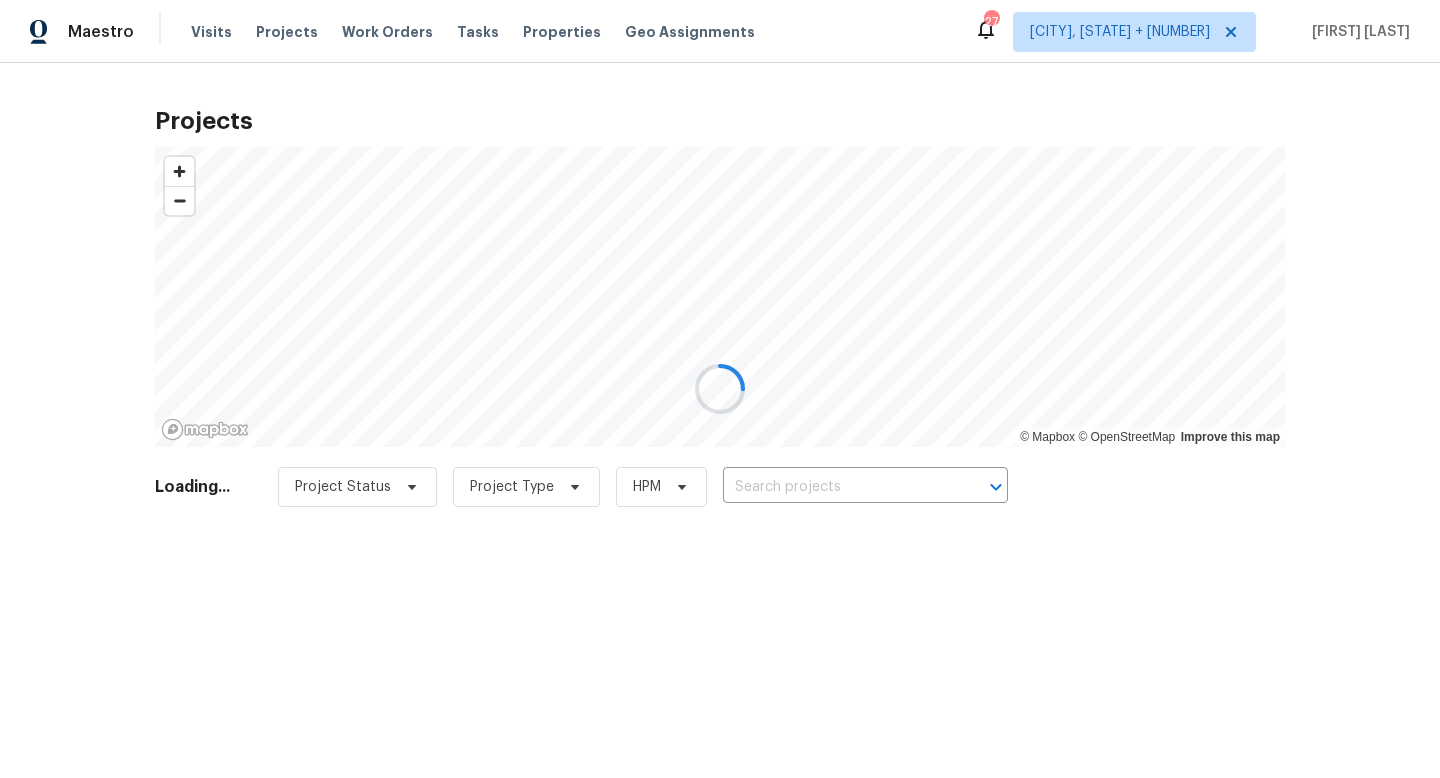 click at bounding box center (720, 389) 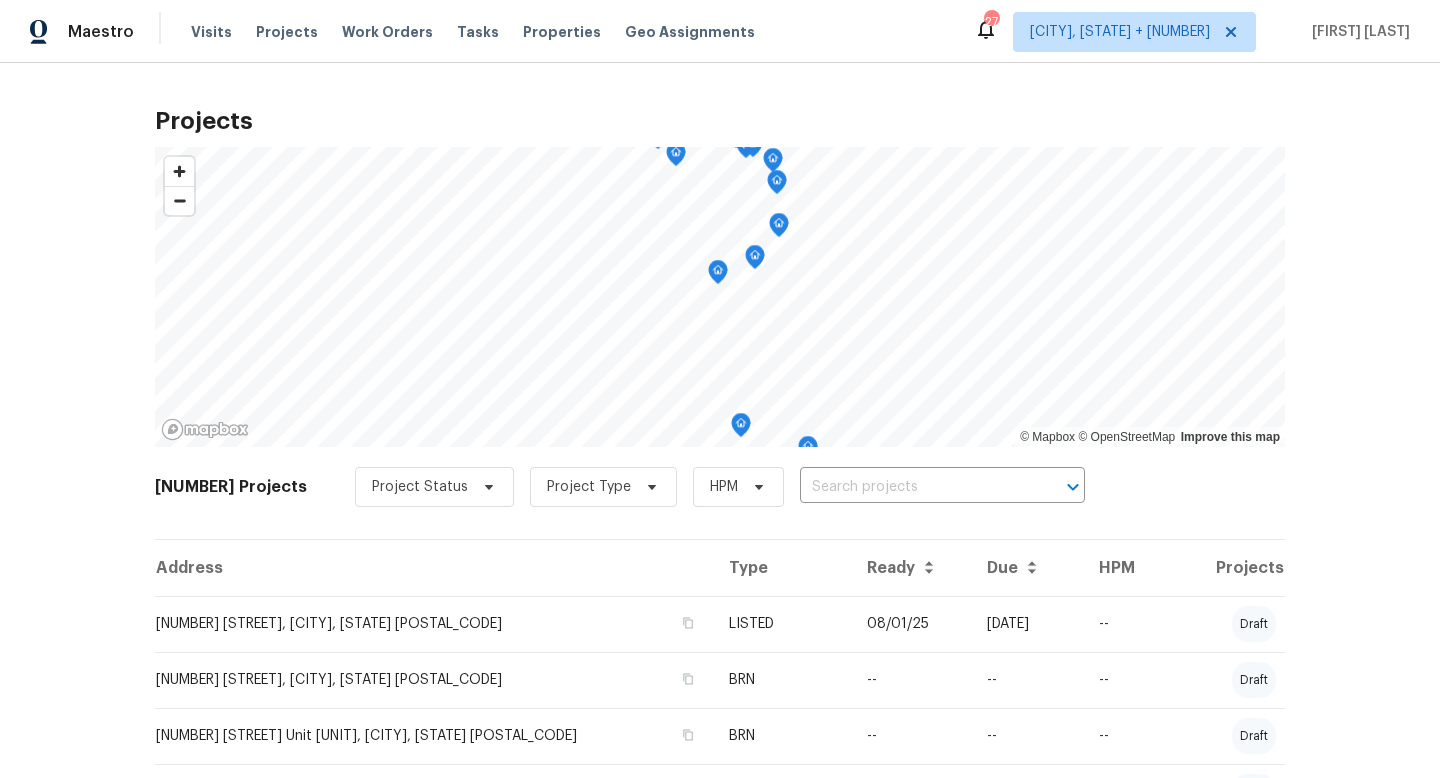 click at bounding box center (914, 487) 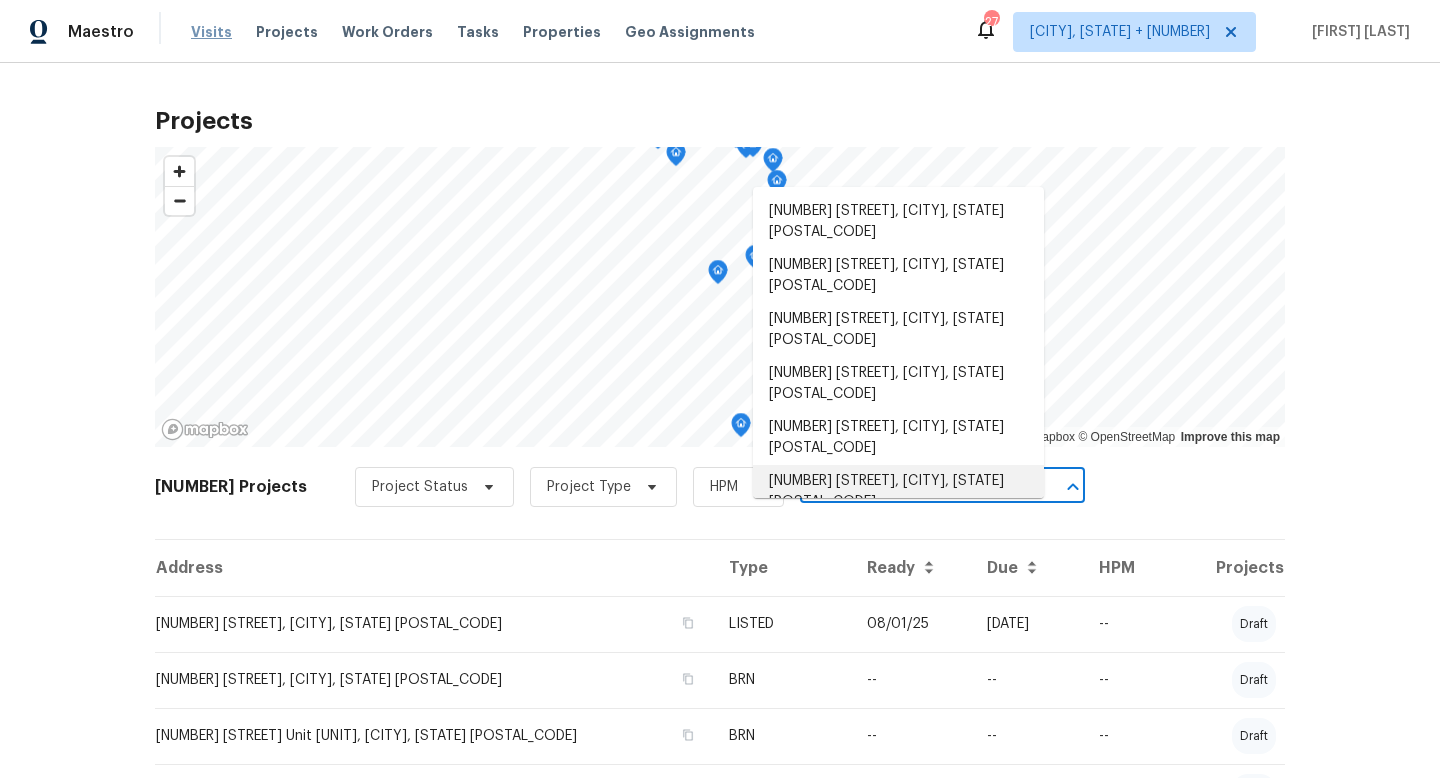 type on "yates" 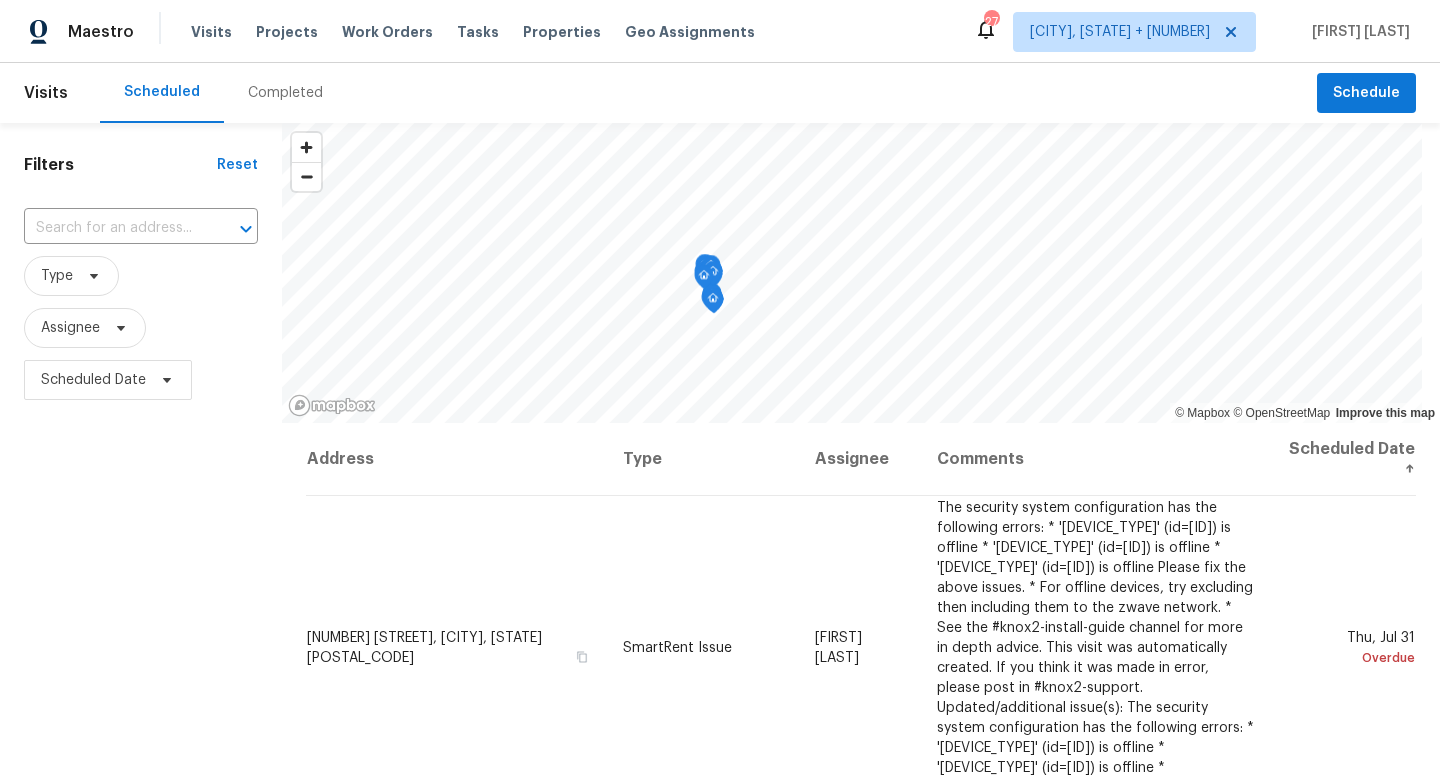 click on "Completed" at bounding box center (285, 93) 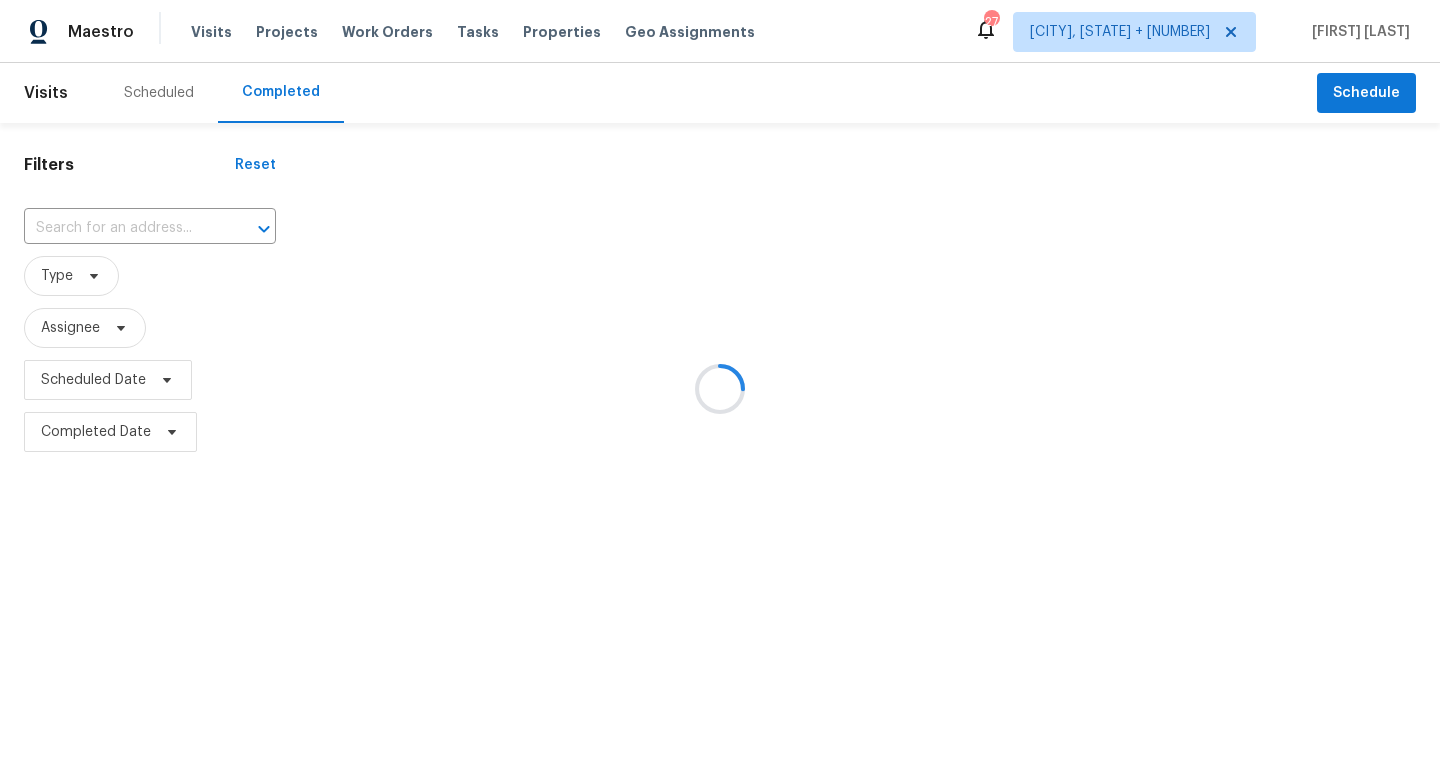 click at bounding box center [720, 389] 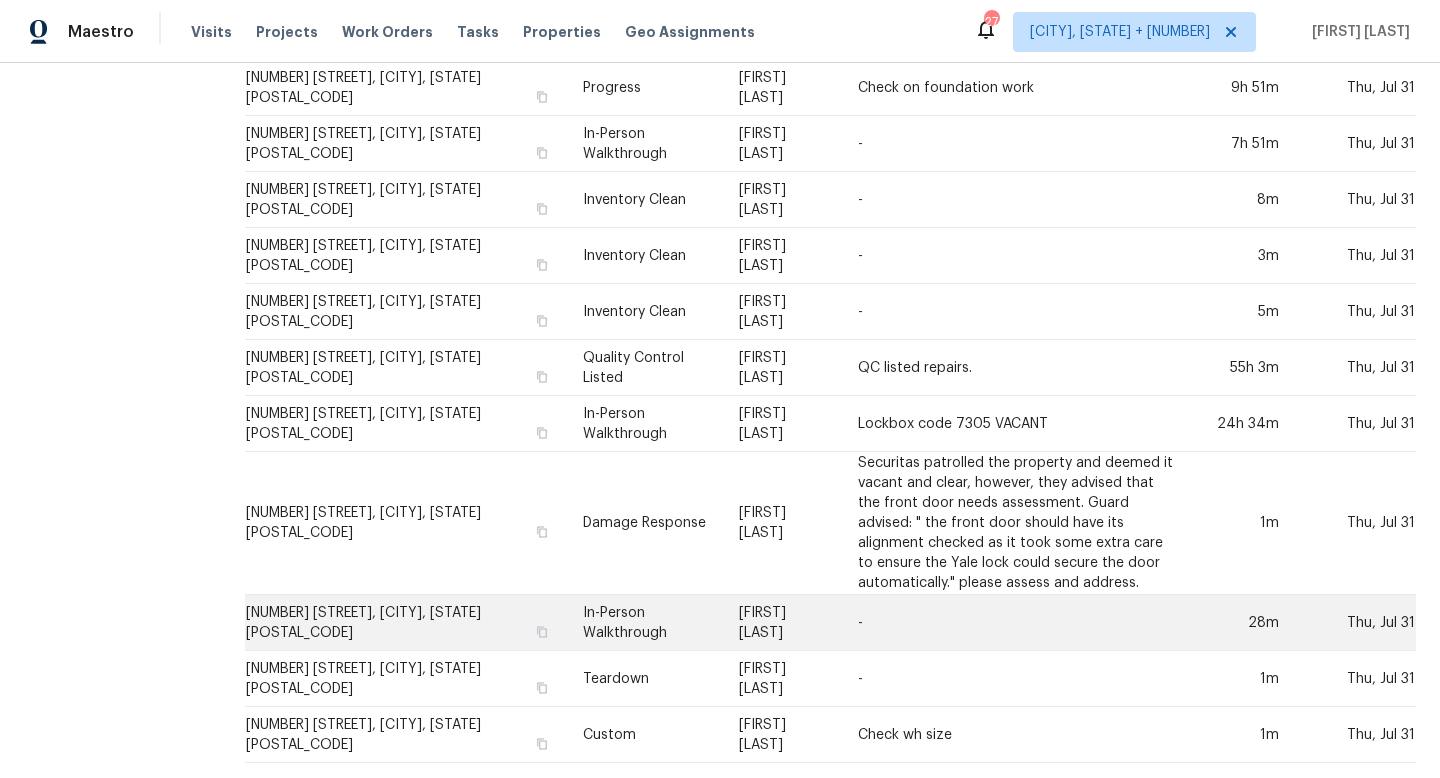 scroll, scrollTop: 941, scrollLeft: 0, axis: vertical 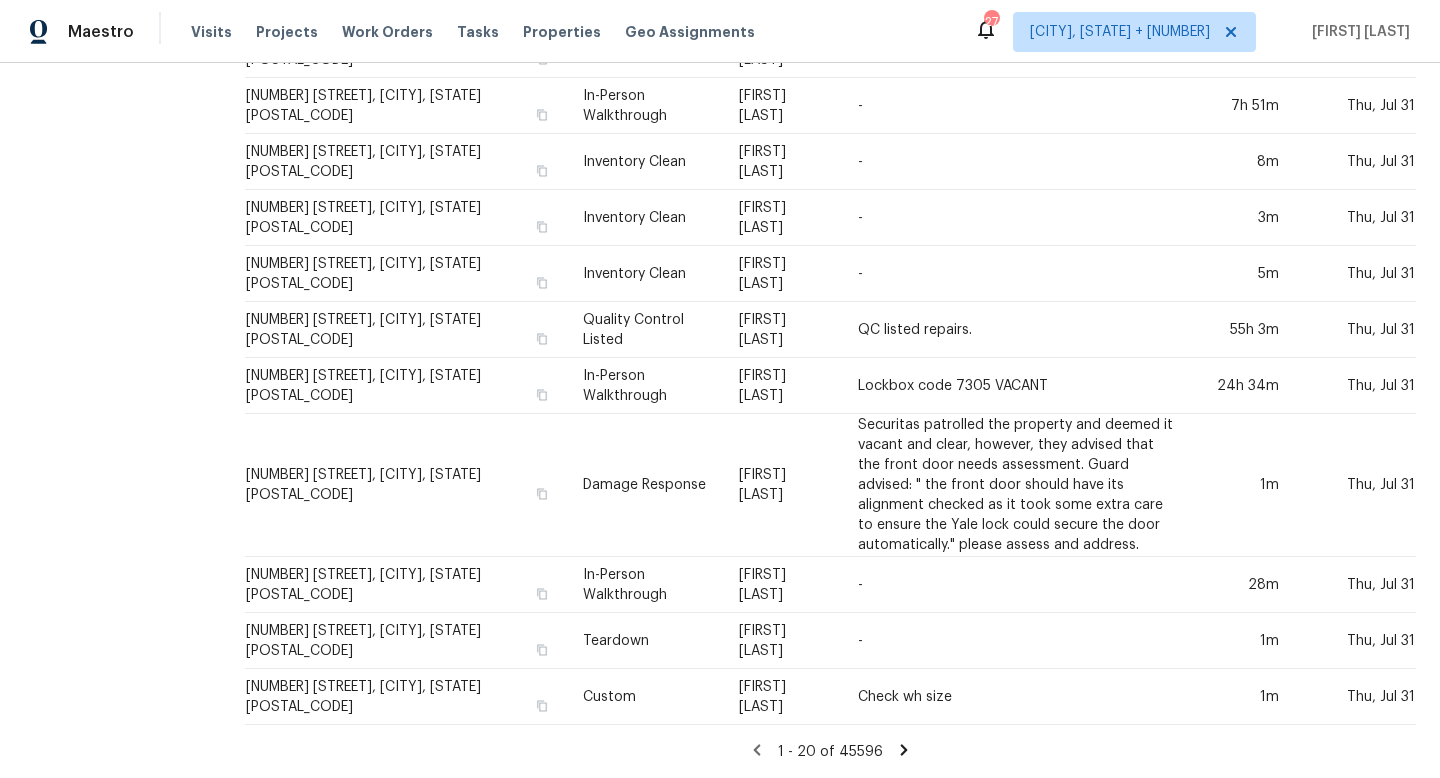 click 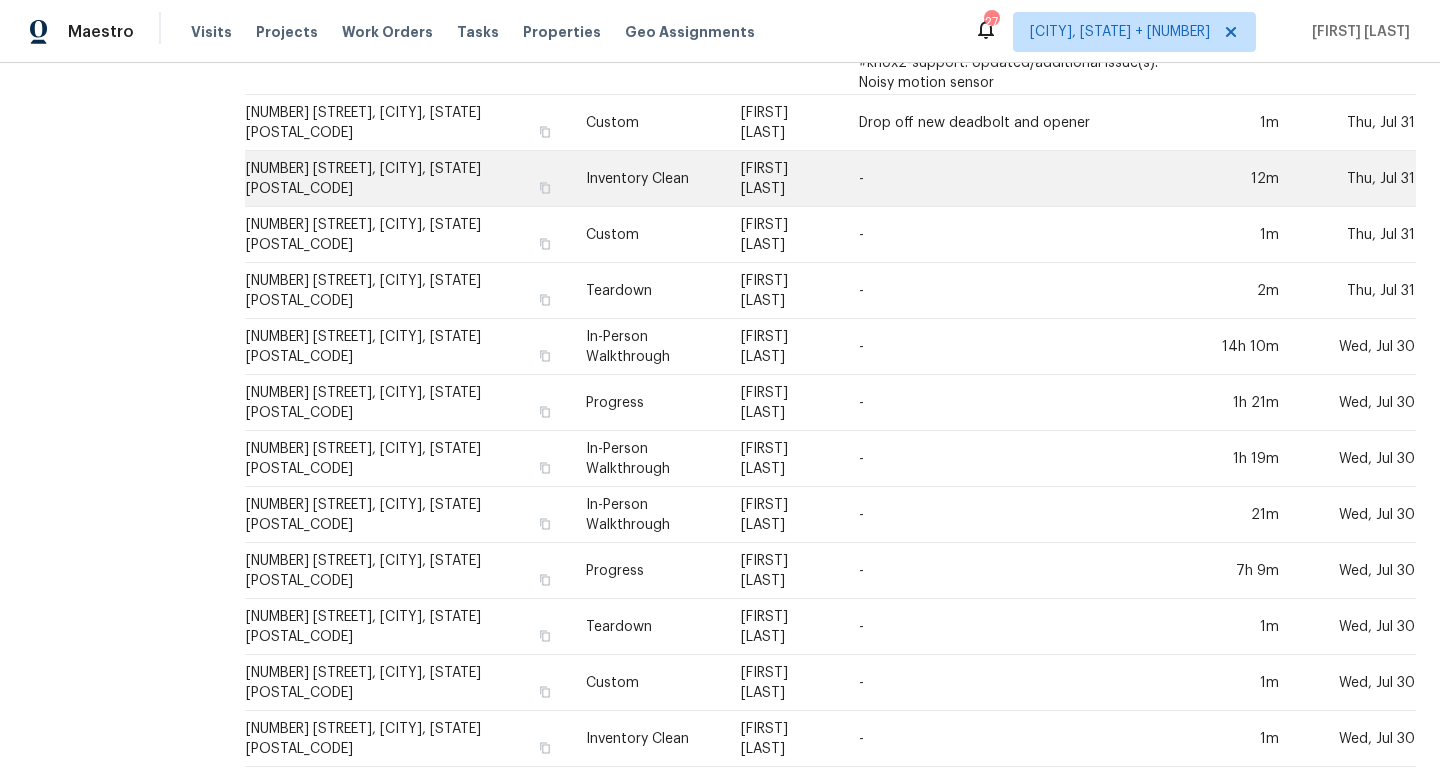 scroll, scrollTop: 0, scrollLeft: 0, axis: both 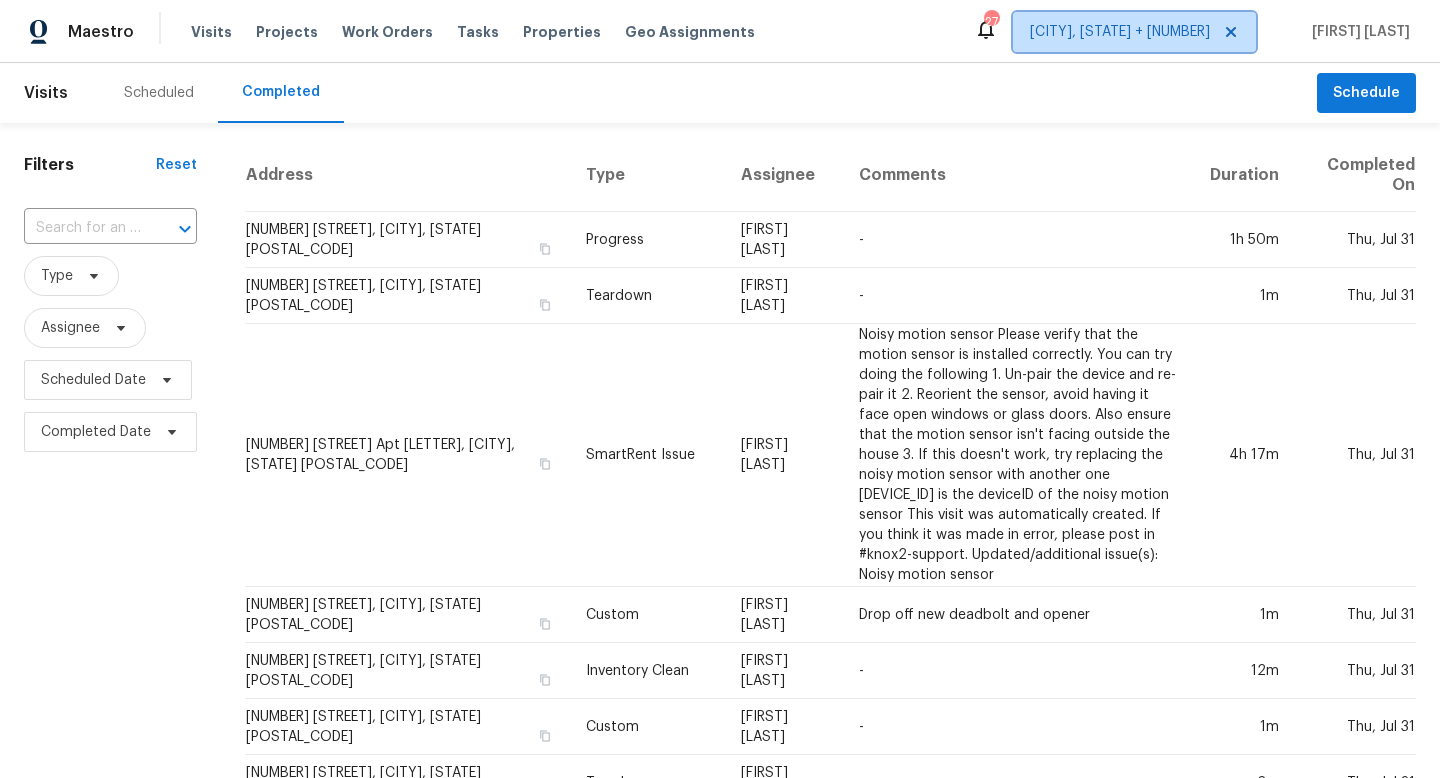 click on "[CITY], [STATE] + [NUMBER]" at bounding box center [1134, 32] 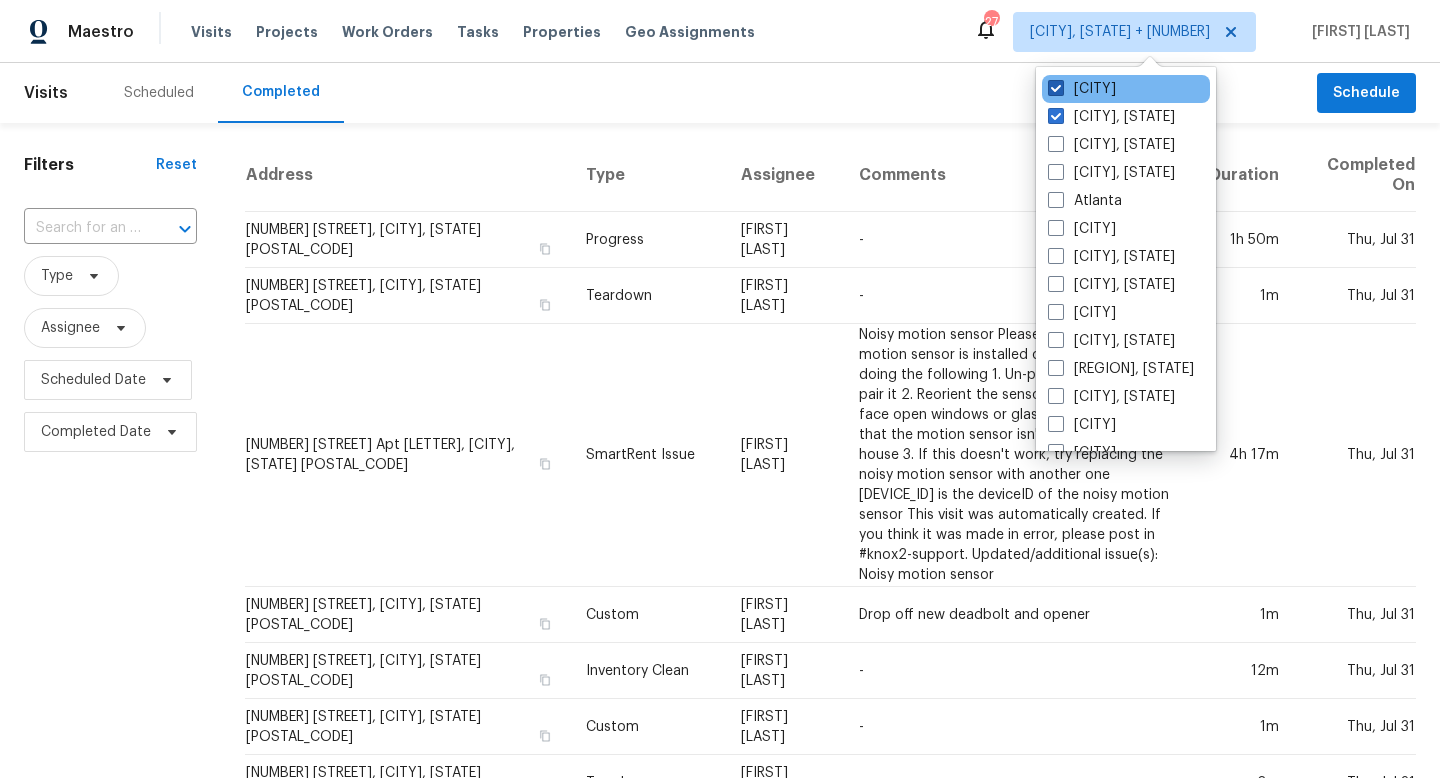 click on "[CITY]" at bounding box center [1082, 89] 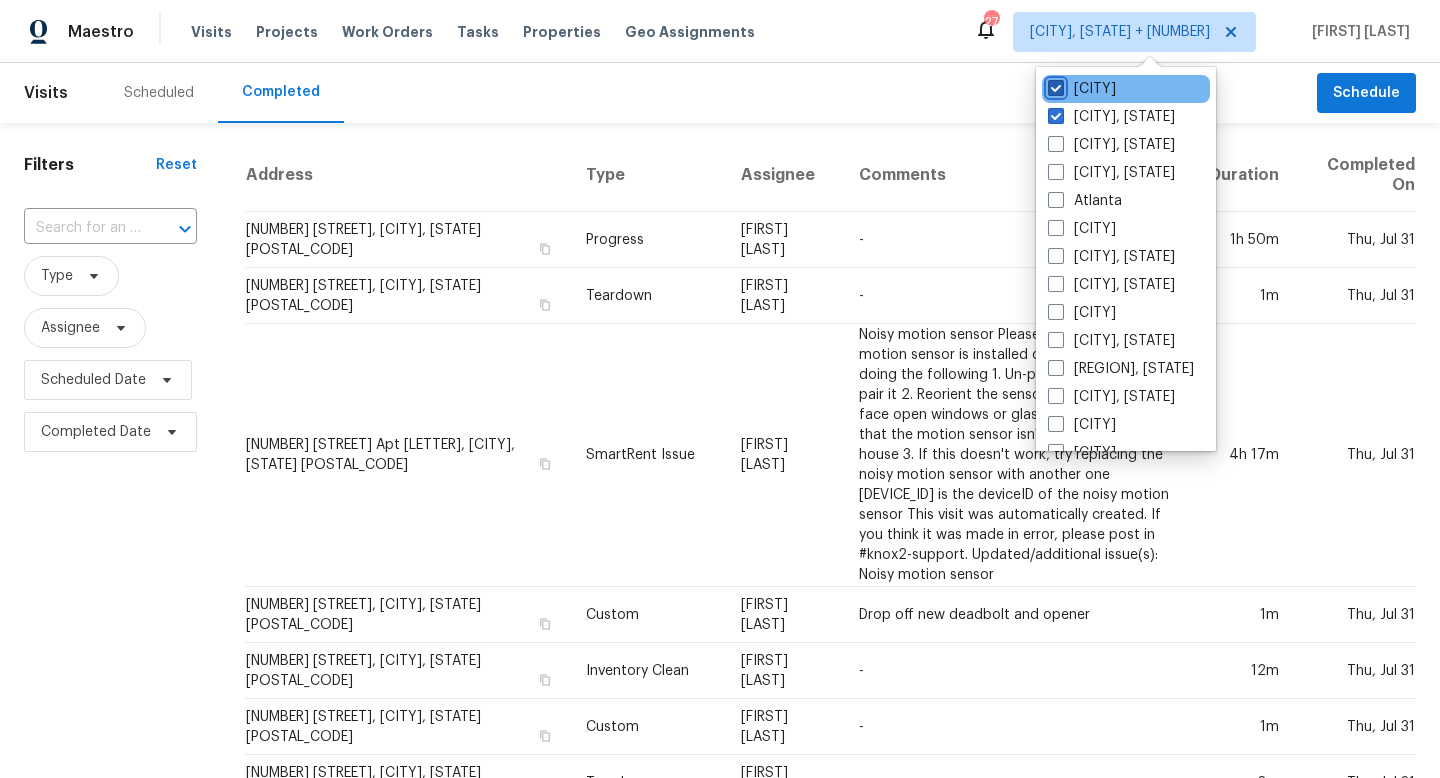 click on "[CITY]" at bounding box center (1054, 85) 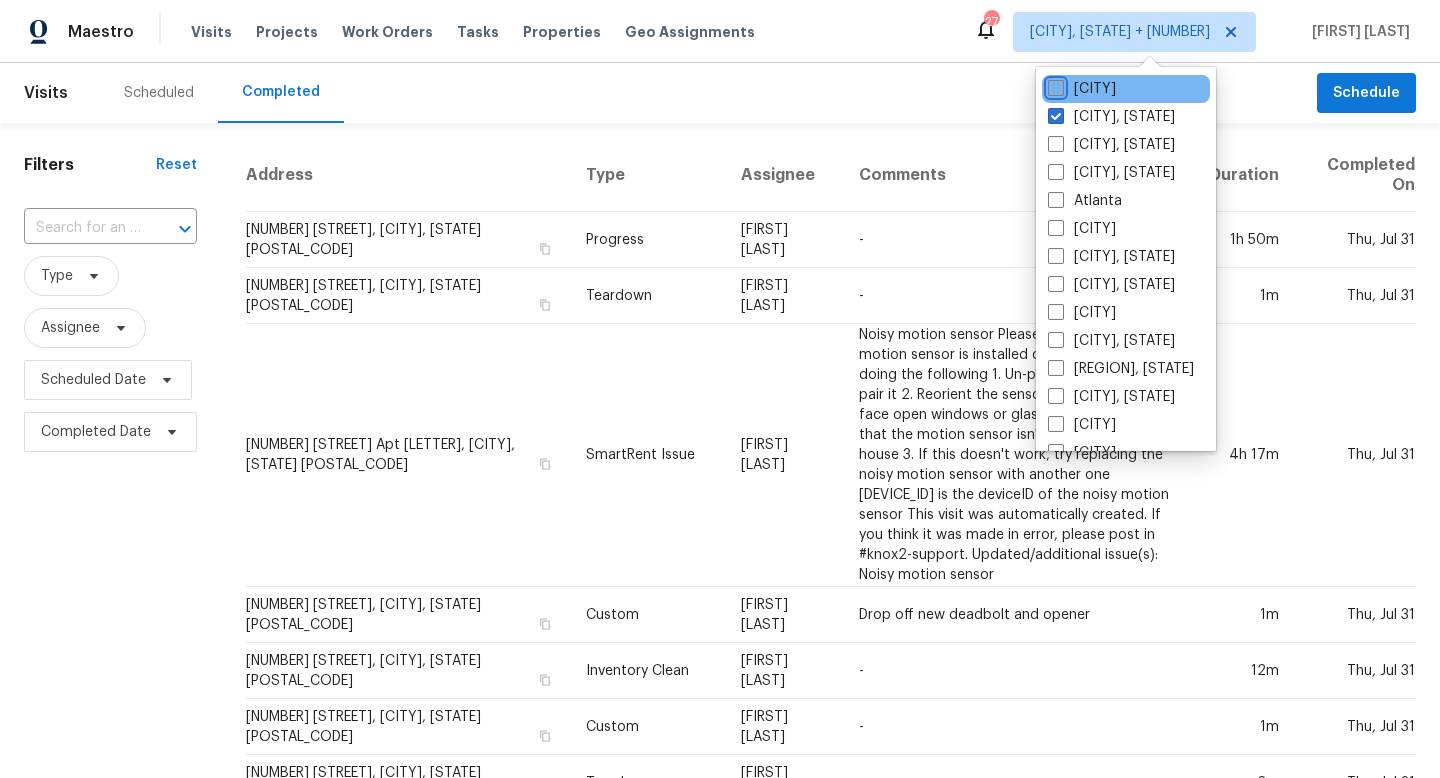 checkbox on "false" 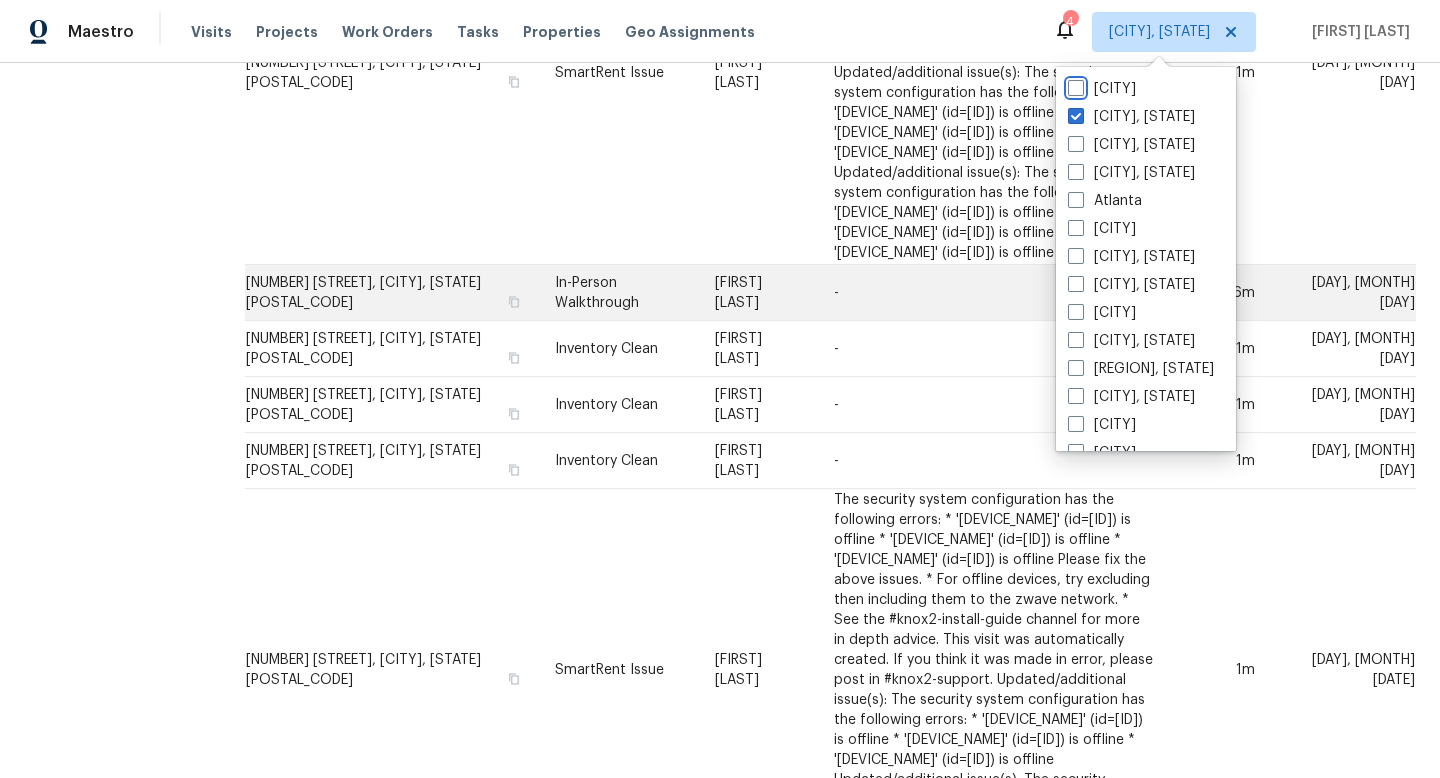 scroll, scrollTop: 1301, scrollLeft: 0, axis: vertical 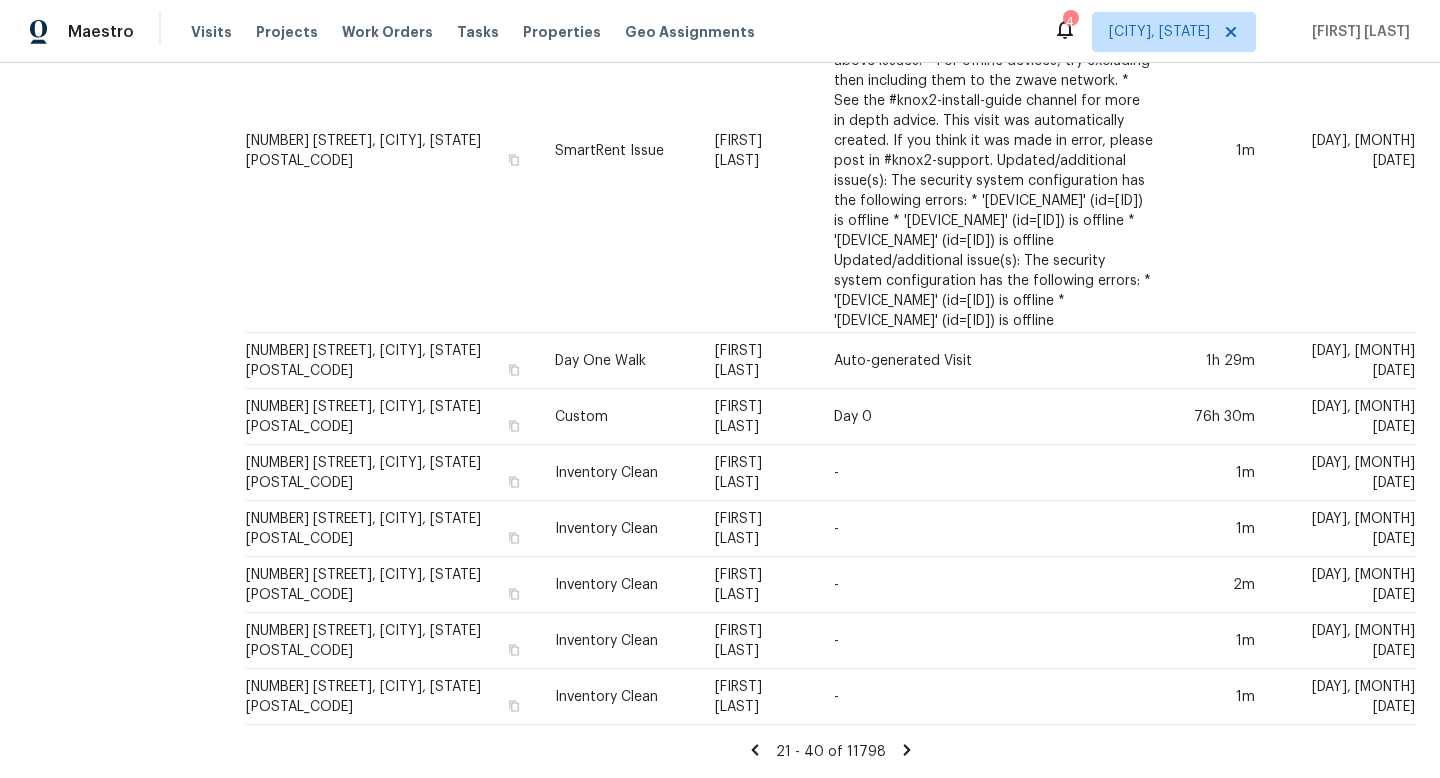 click on "Filters Reset ​ Type Assignee Scheduled Date Completed Date" at bounding box center [110, -160] 